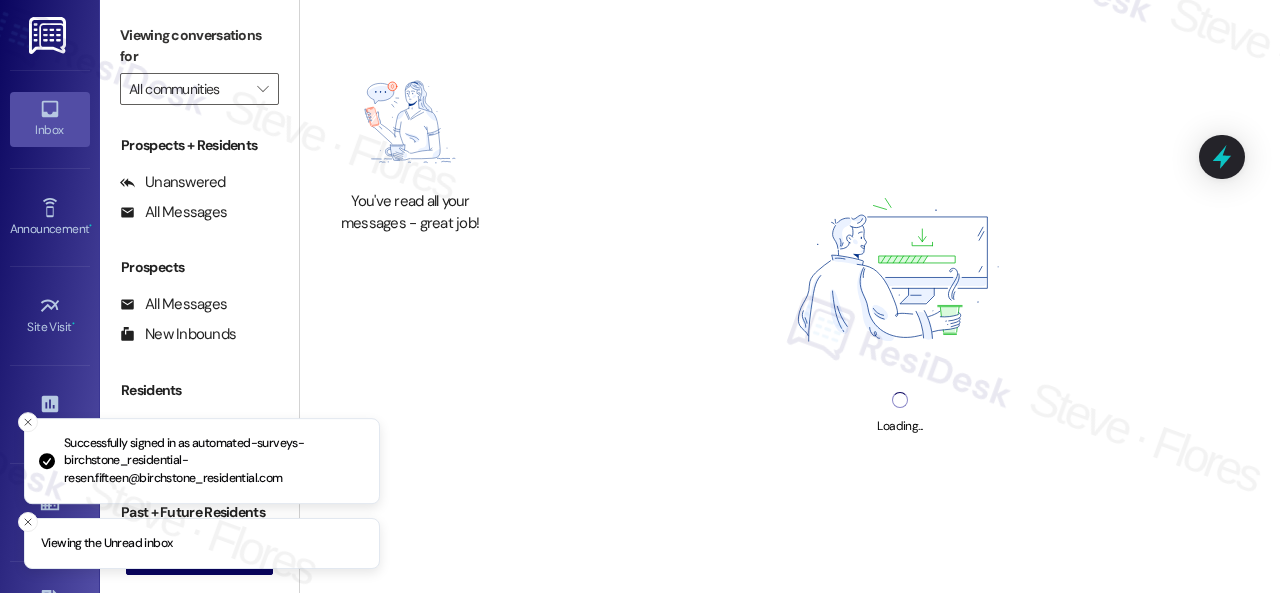 scroll, scrollTop: 0, scrollLeft: 0, axis: both 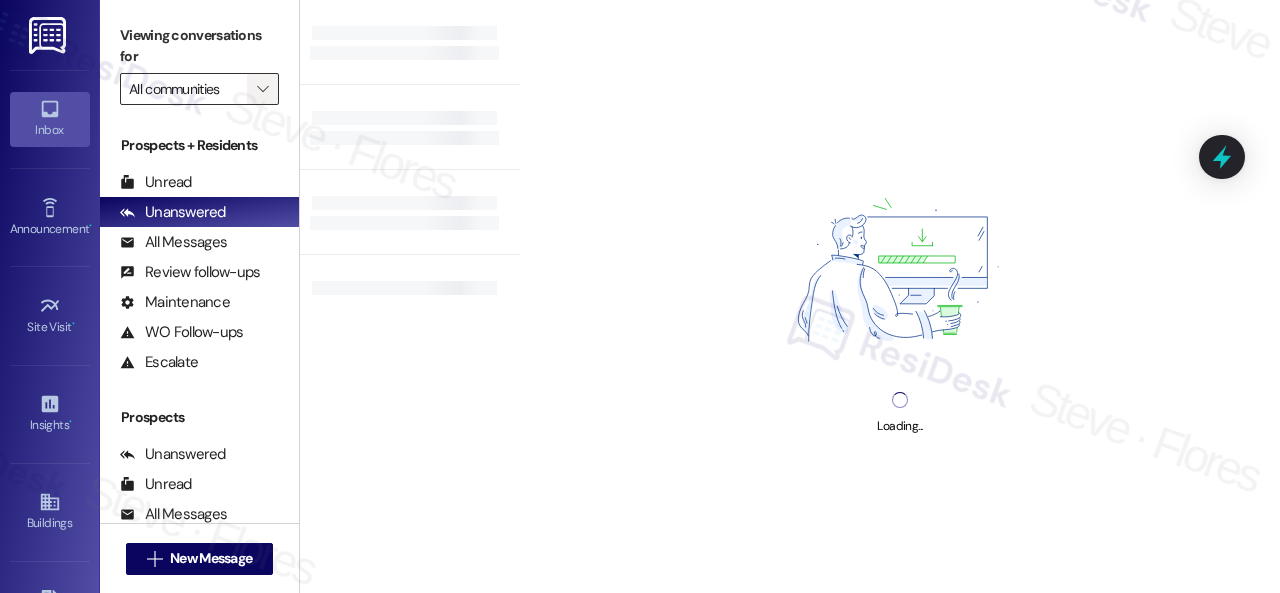 click on "" at bounding box center [262, 89] 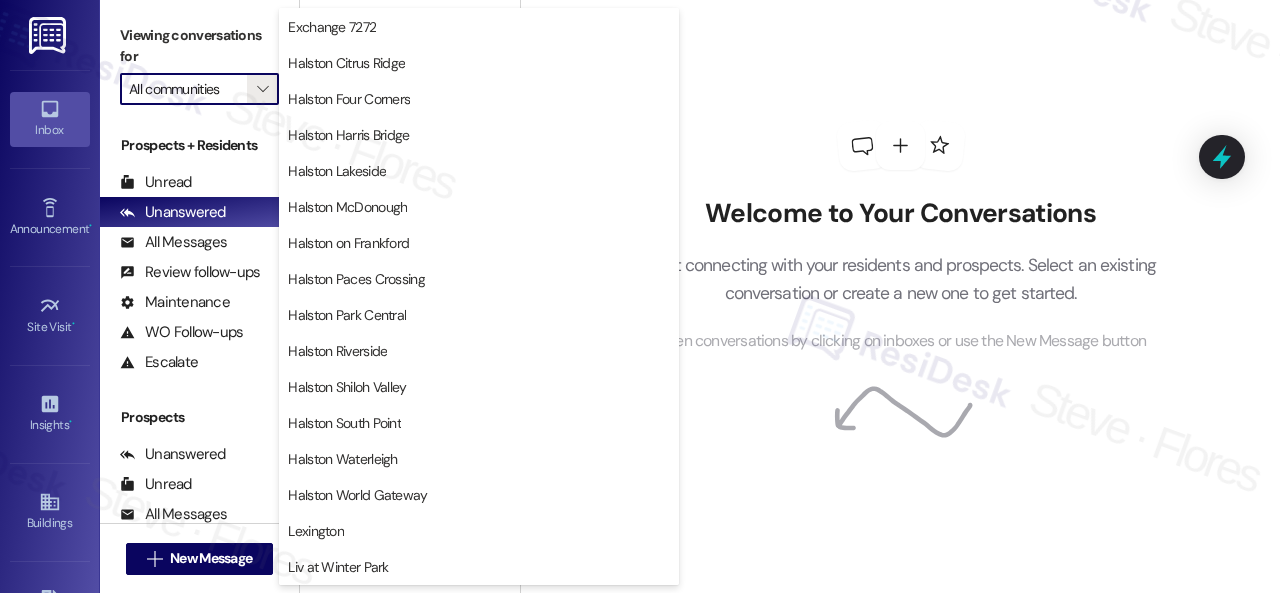 scroll, scrollTop: 600, scrollLeft: 0, axis: vertical 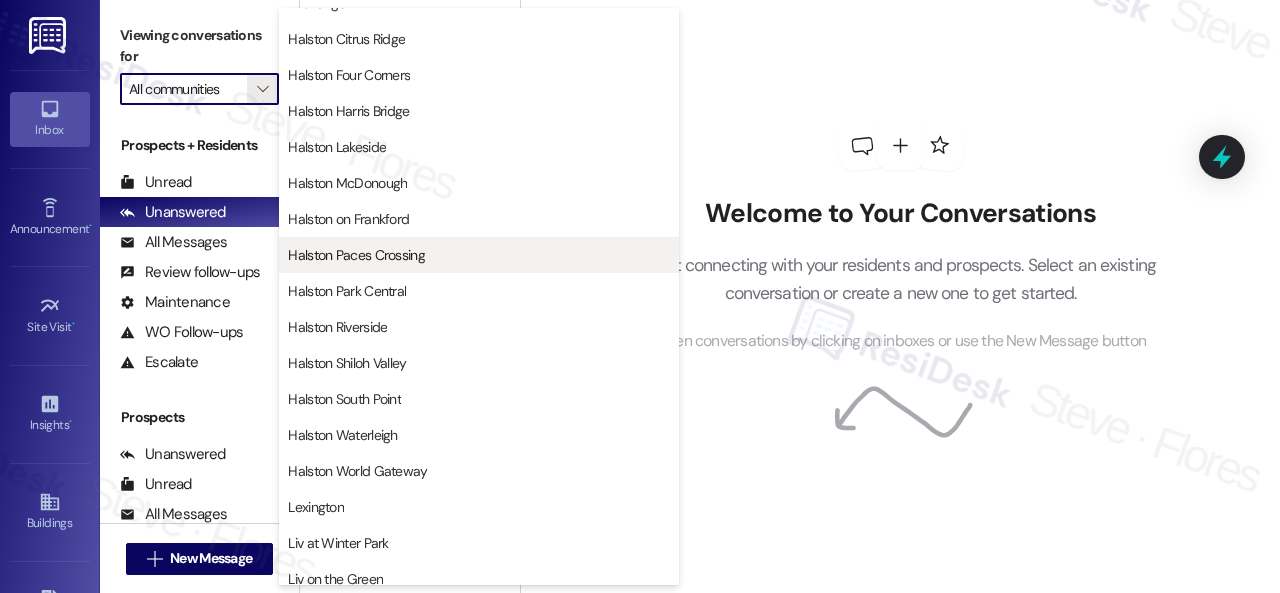 click on "Halston Paces Crossing" at bounding box center [356, 255] 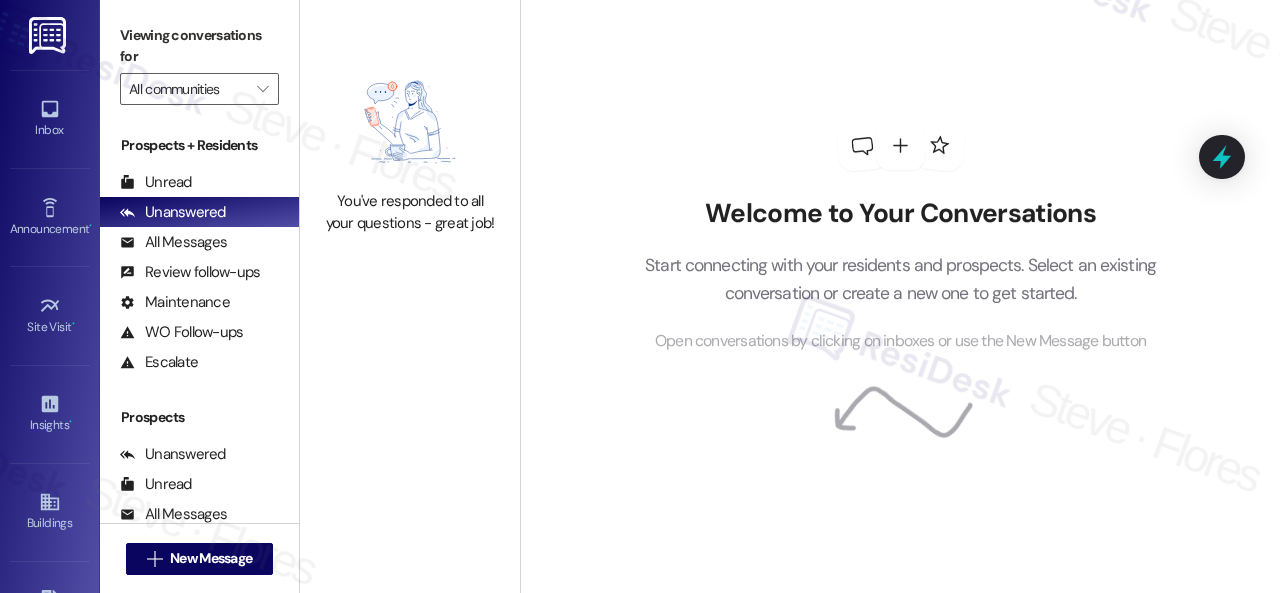type on "Halston Paces Crossing" 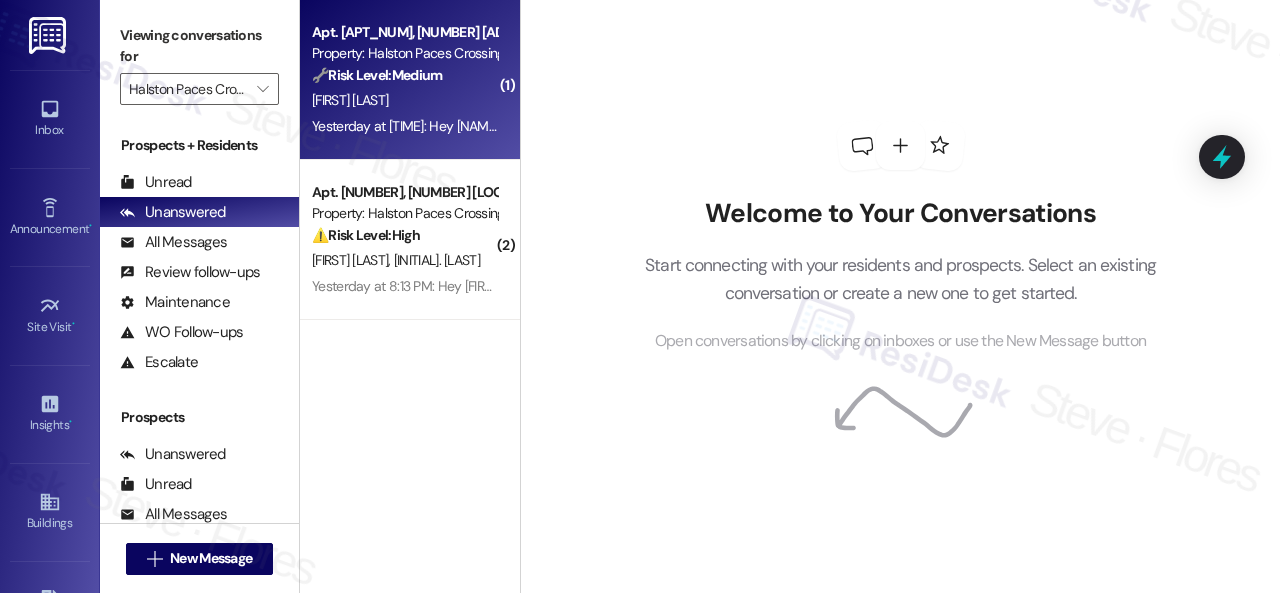click on "[FIRST] [LAST]" at bounding box center (404, 100) 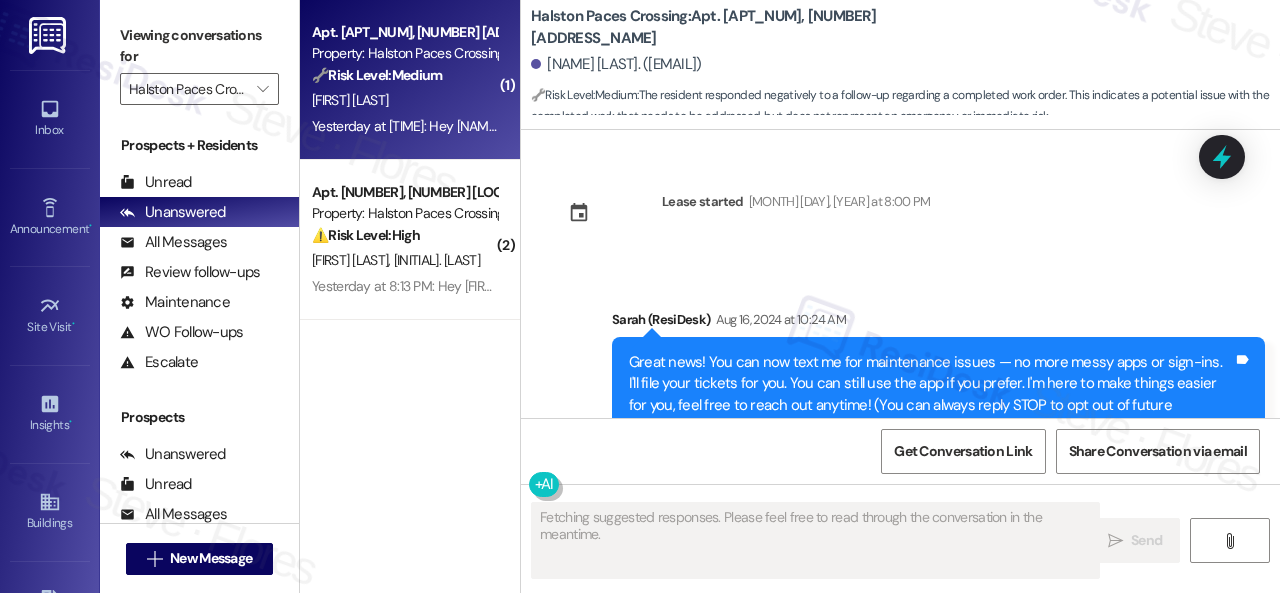 type on "Fetching suggested responses. Please feel free to read through the conversation in the meantime." 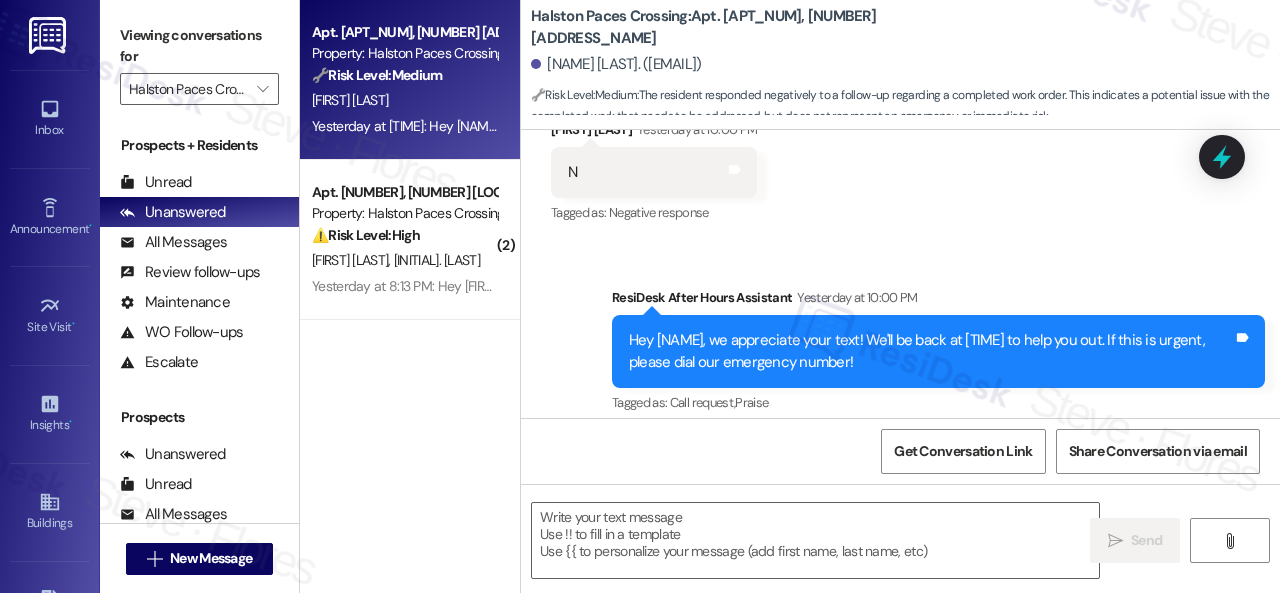 scroll, scrollTop: 7503, scrollLeft: 0, axis: vertical 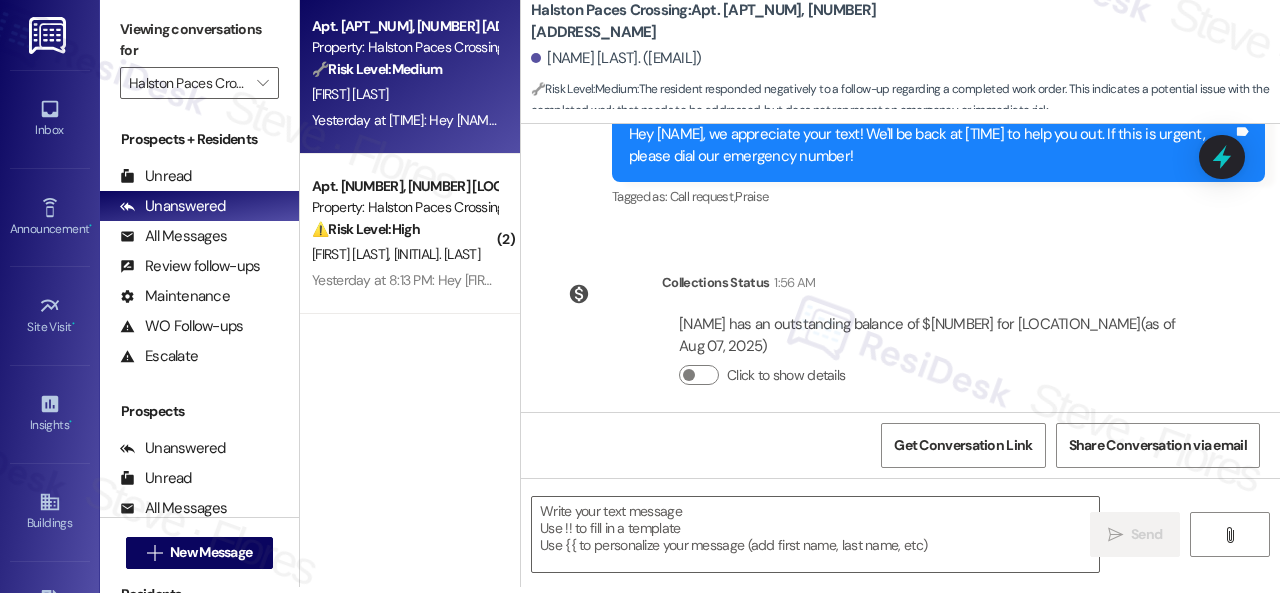 click on "Lease started [MONTH] [DAY], [YEAR] at [TIME] Announcement, sent via SMS [NAME] (ResiDesk) [MONTH] [DAY], [YEAR] at [TIME] Great news! You can now text me for maintenance issues — no more messy apps or sign-ins. I'll file your tickets for you. You can still use the app if you prefer. I'm here to make things easier for you, feel free to reach out anytime! (You can always reply STOP to opt out of future messages) Tags and notes Tagged as: Maintenance , Click to highlight conversations about Maintenance Maintenance request , Click to highlight conversations about Maintenance request Apartment entry , Click to highlight conversations about Apartment entry Praise Click to highlight conversations about Praise Survey, sent via SMS Residesk Automated Survey [MONTH] [DAY], [YEAR] at [TIME] This message is part of our periodic resident outreach. Please disregard if you've already paid or you're on auto-pay!
Tags and notes Tagged as: Rent payment reminders , Click to highlight conversations about Rent payment reminders" at bounding box center [900, 268] 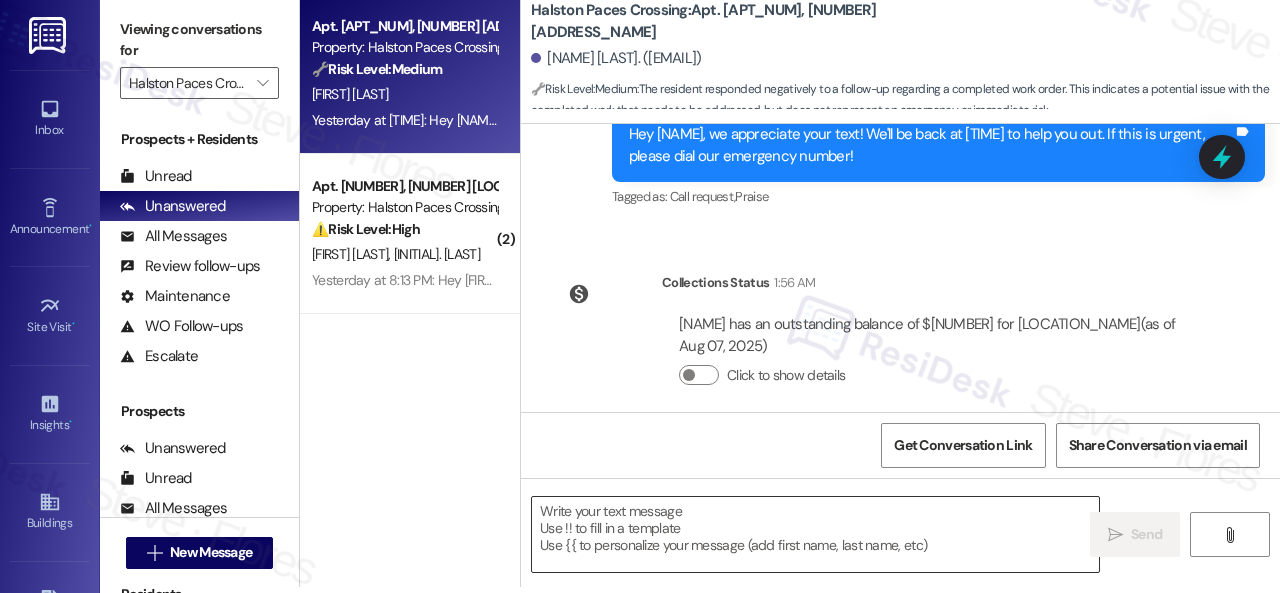 click at bounding box center [815, 534] 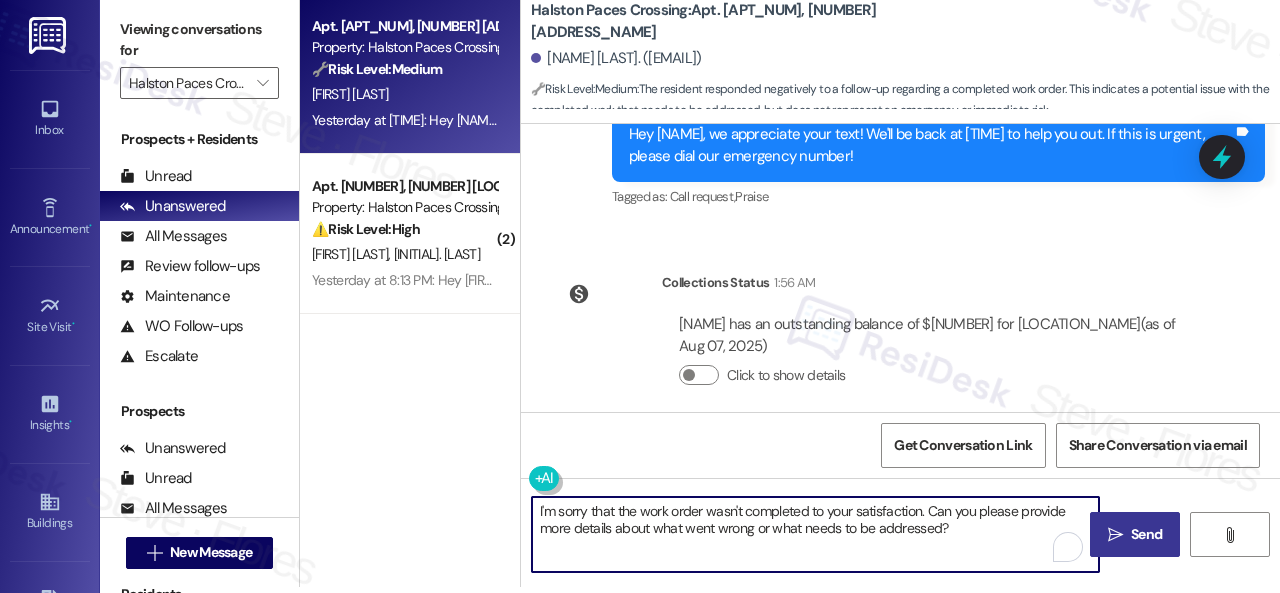 type on "I'm sorry that the work order wasn't completed to your satisfaction. Can you please provide more details about what went wrong or what needs to be addressed?" 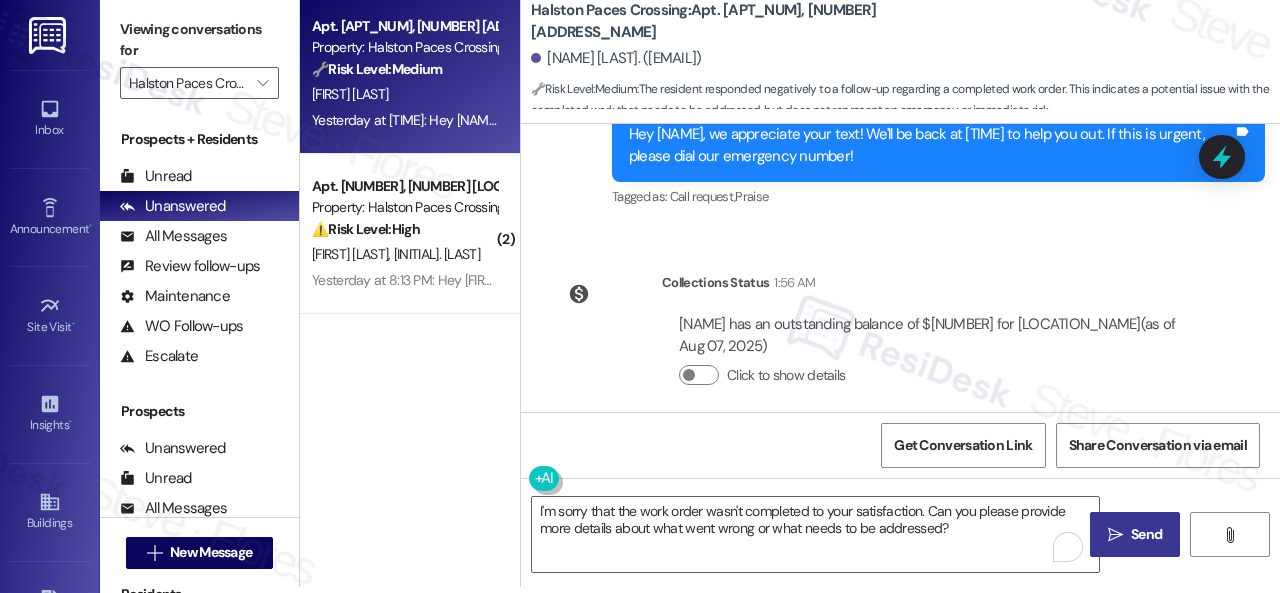 click on "" at bounding box center [1115, 535] 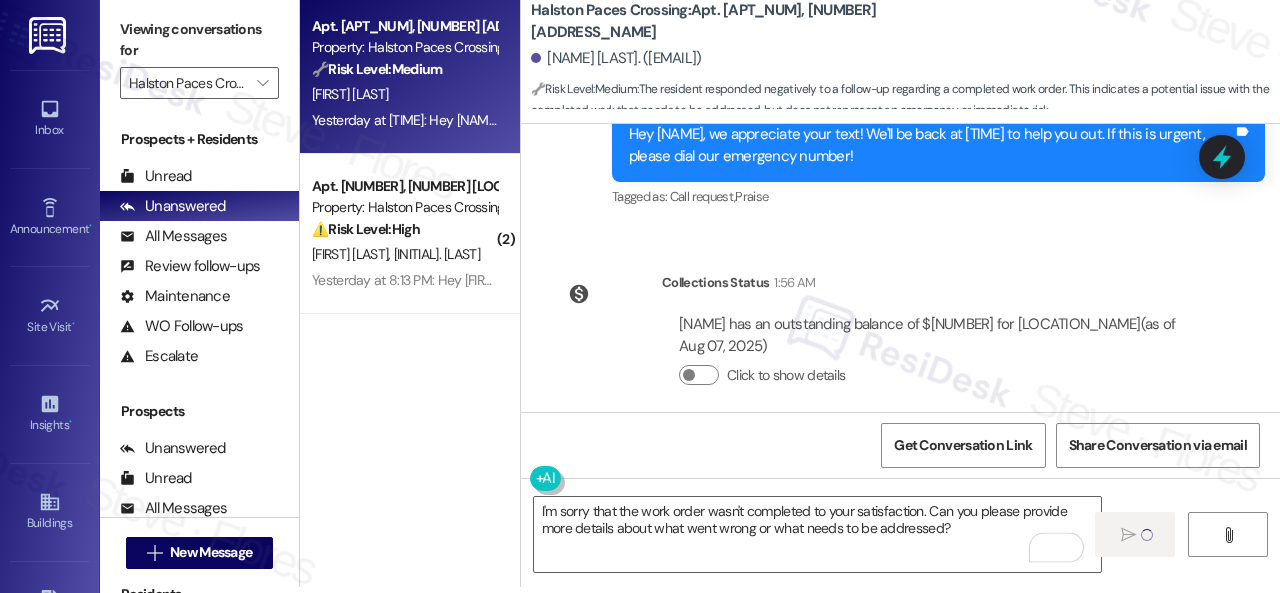 type 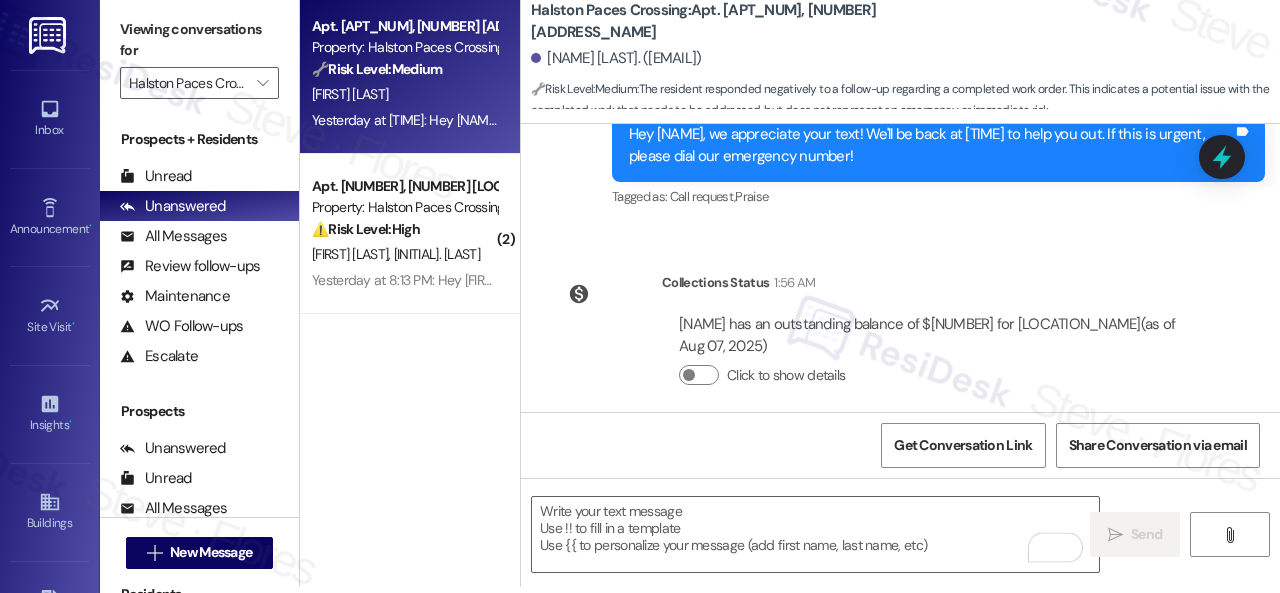 scroll, scrollTop: 0, scrollLeft: 0, axis: both 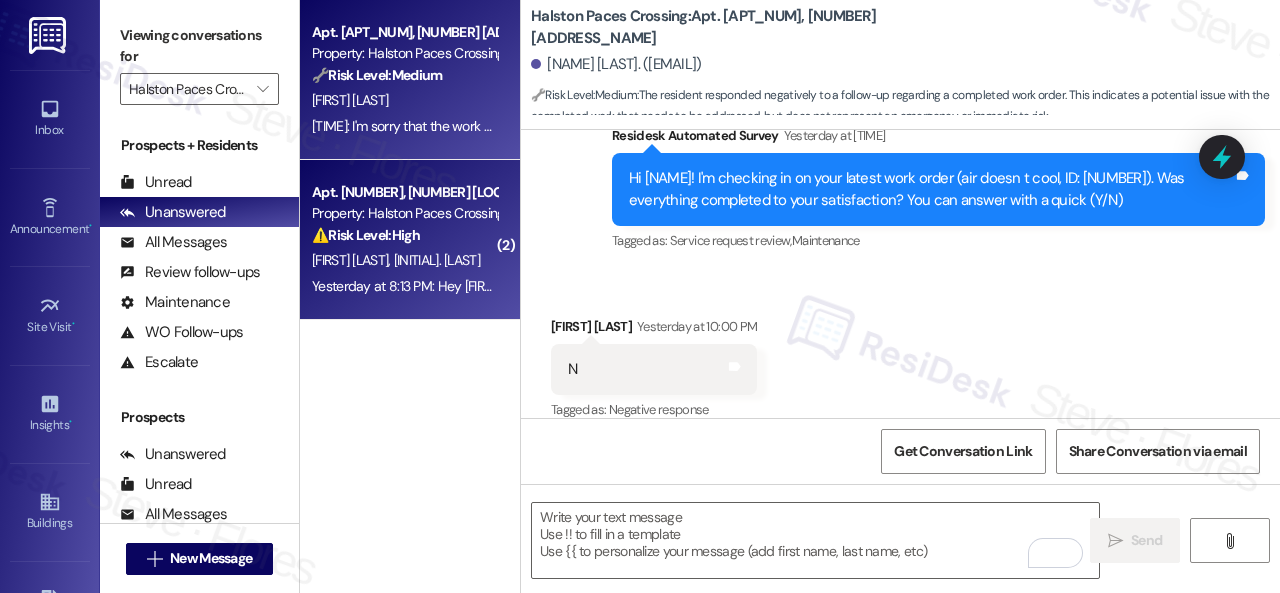 click on "[FIRST] [LAST] [FIRST] [LAST]" at bounding box center [404, 260] 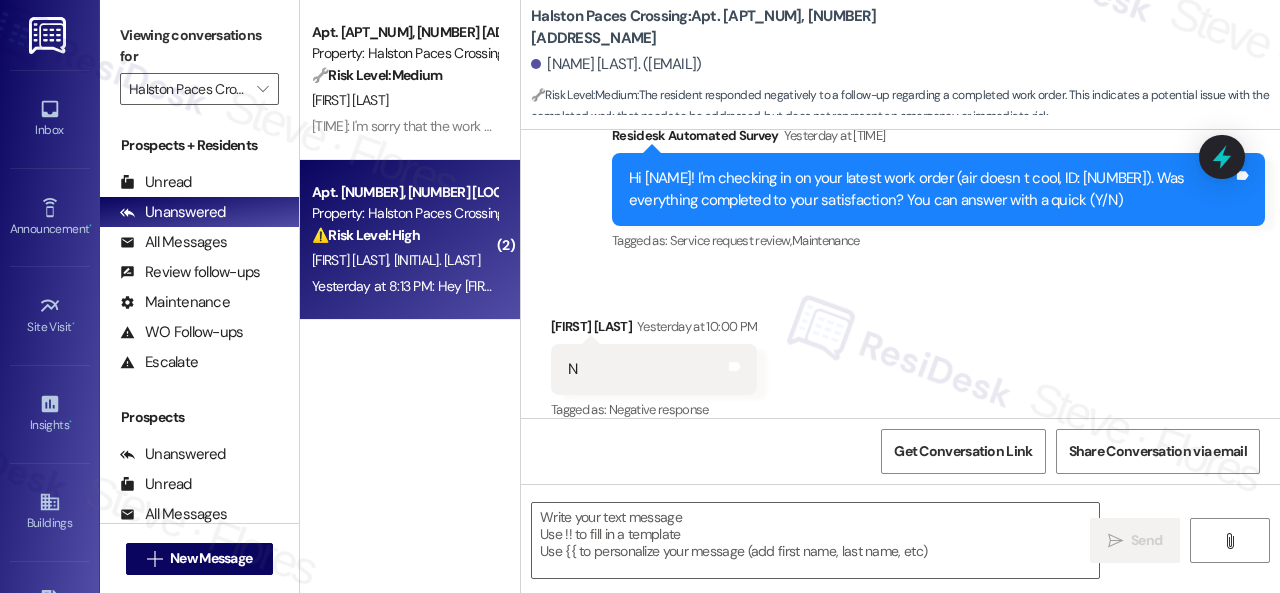 type on "Fetching suggested responses. Please feel free to read through the conversation in the meantime." 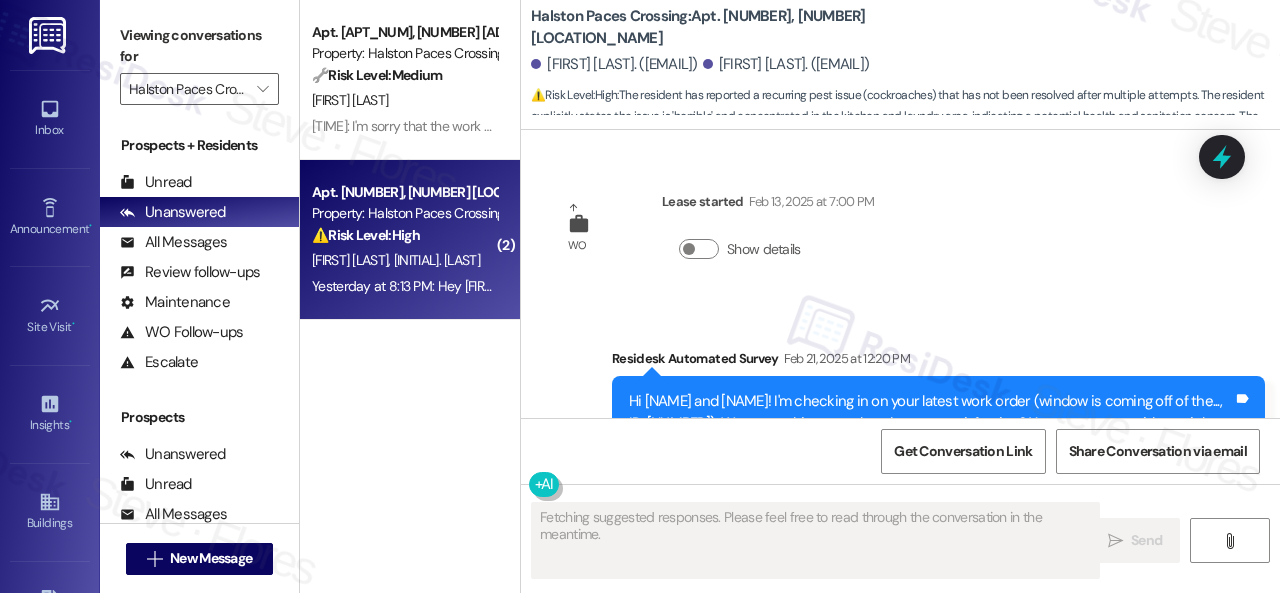 type on "Fetching suggested responses. Please feel free to read through the conversation in the meantime." 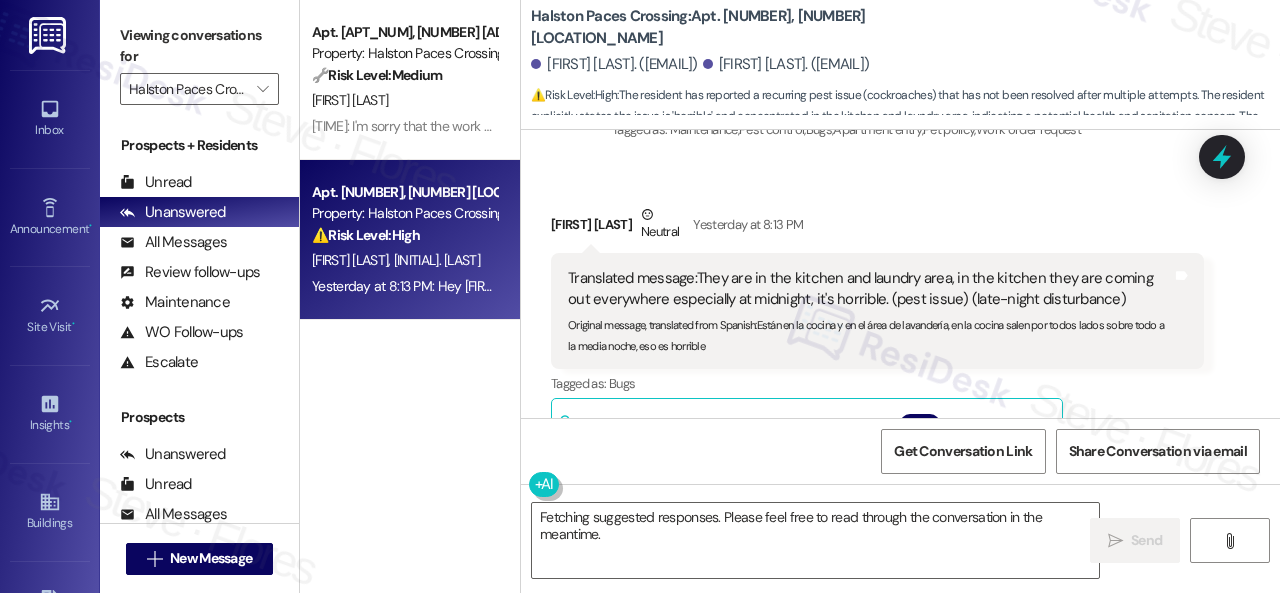 scroll, scrollTop: 10766, scrollLeft: 0, axis: vertical 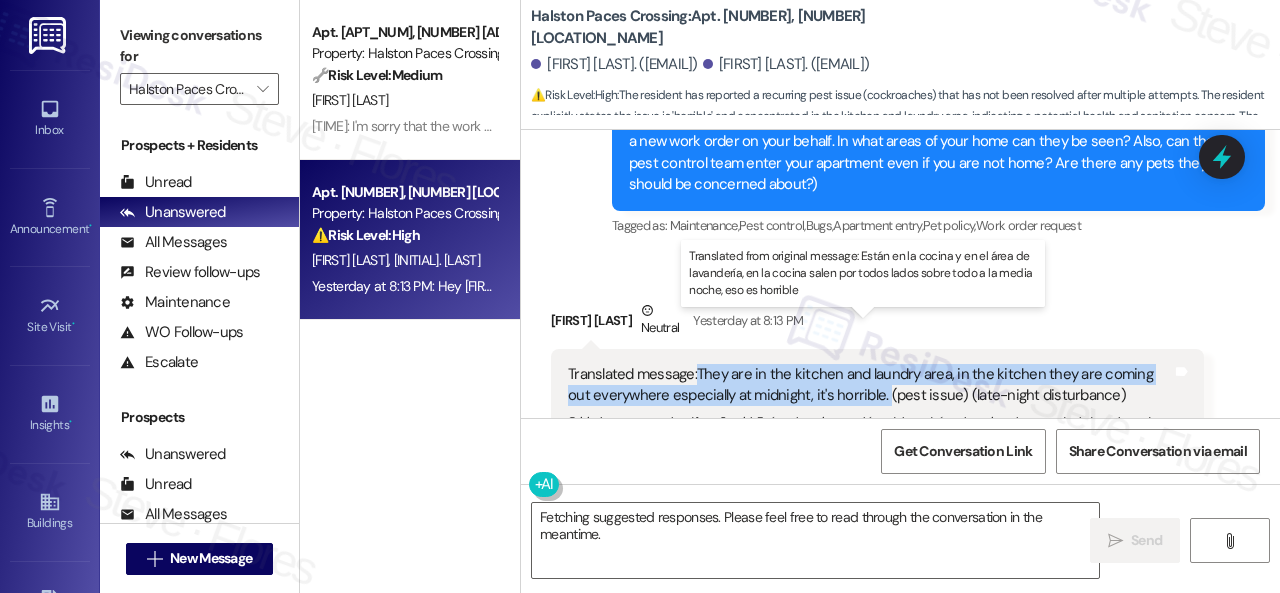 drag, startPoint x: 698, startPoint y: 325, endPoint x: 883, endPoint y: 357, distance: 187.74718 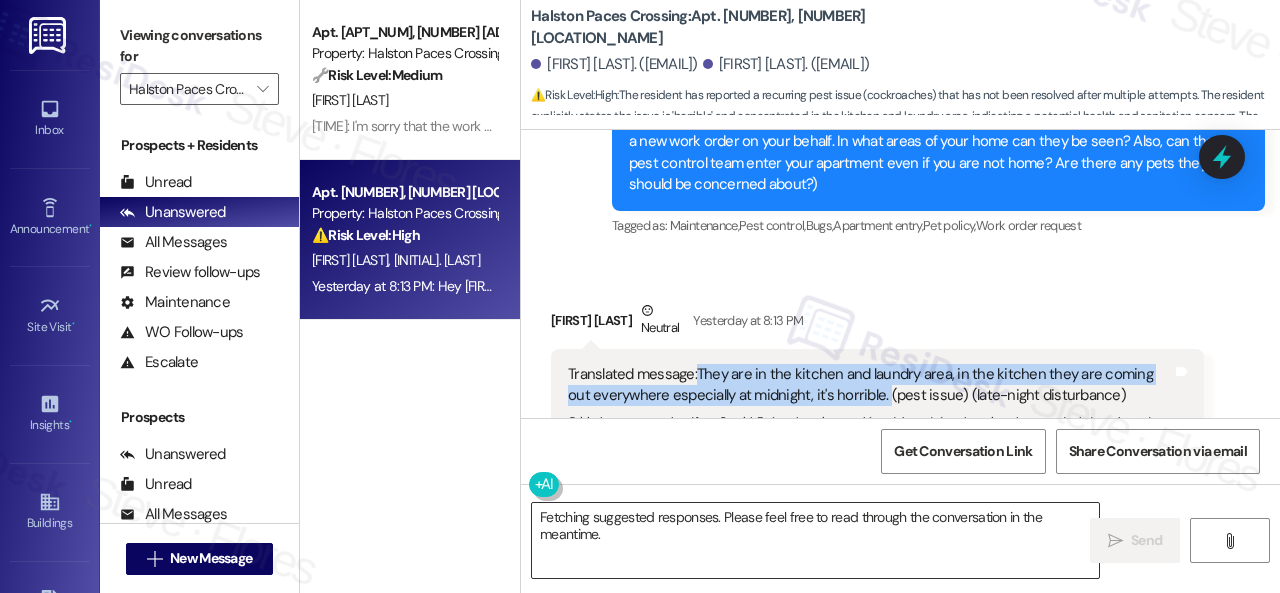 copy on "They are in the kitchen and laundry area, in the kitchen they are coming out everywhere especially at midnight, it's horrible." 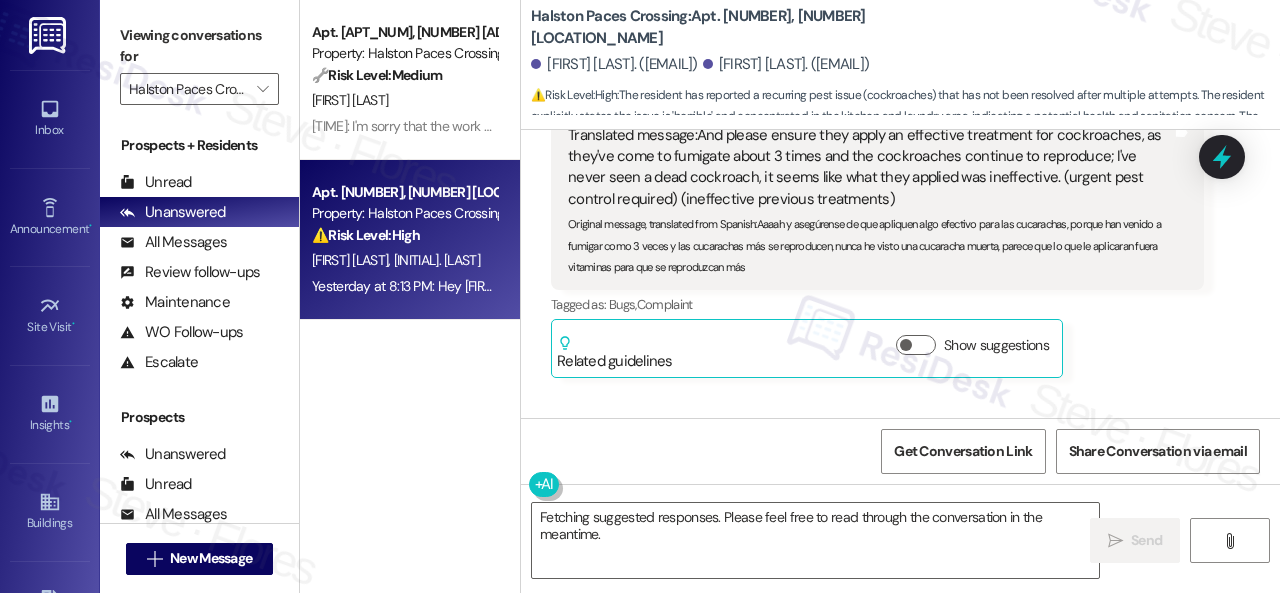scroll, scrollTop: 10166, scrollLeft: 0, axis: vertical 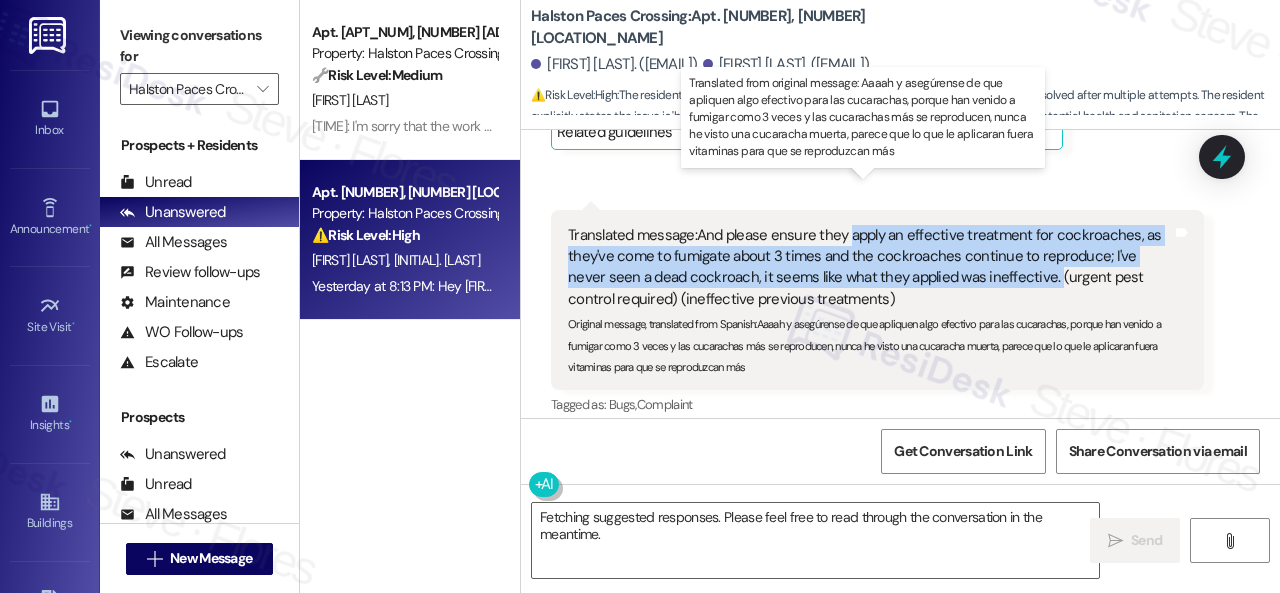 drag, startPoint x: 848, startPoint y: 194, endPoint x: 1011, endPoint y: 240, distance: 169.36647 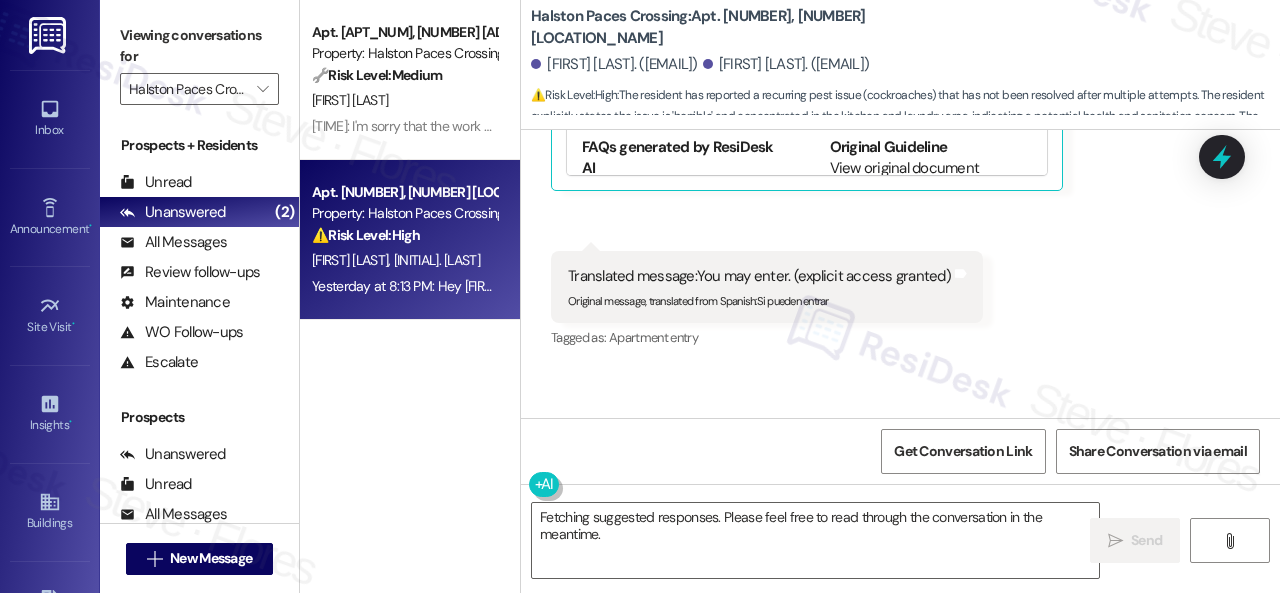 scroll, scrollTop: 11666, scrollLeft: 0, axis: vertical 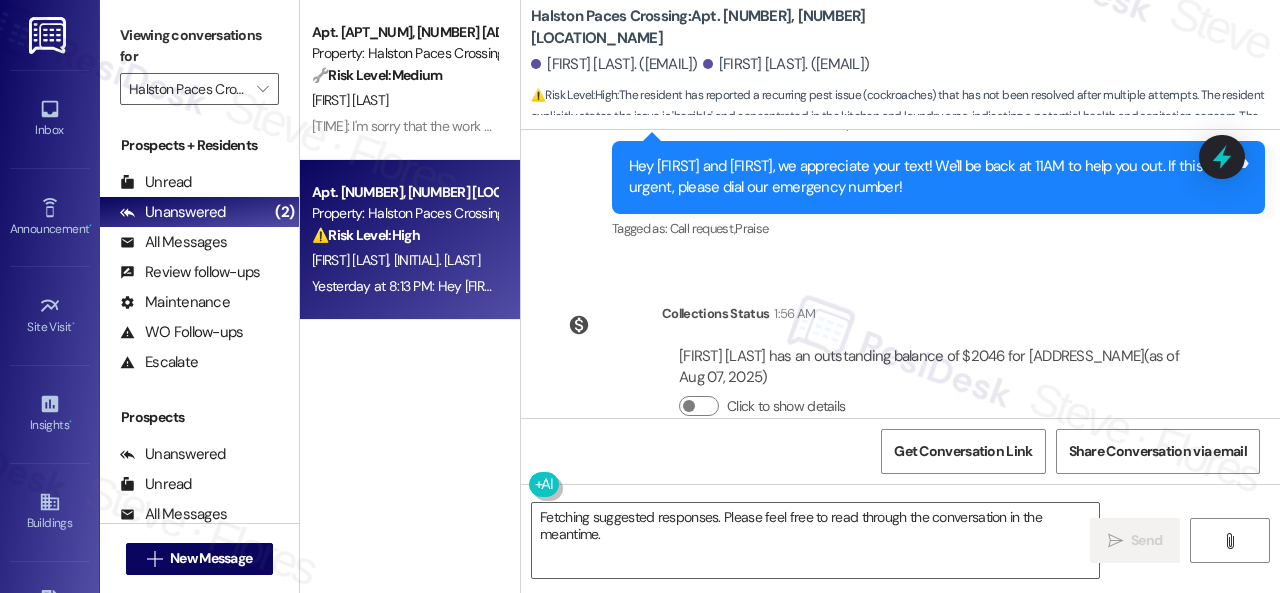 click on "Collections Status [TIME] [NAME] has an outstanding balance of $[NUMBER] for [LOCATION_NAME] (as of [MONTH] [DAY], [YEAR]) Click to show details" at bounding box center (877, 375) 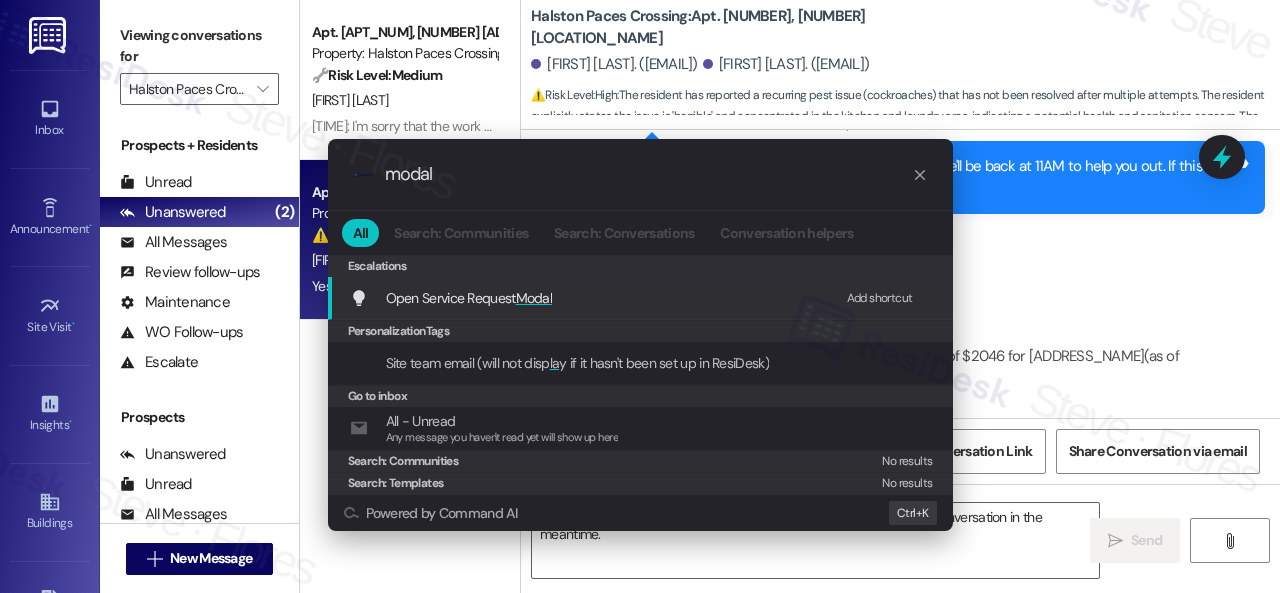 click on "Add shortcut" at bounding box center [880, 298] 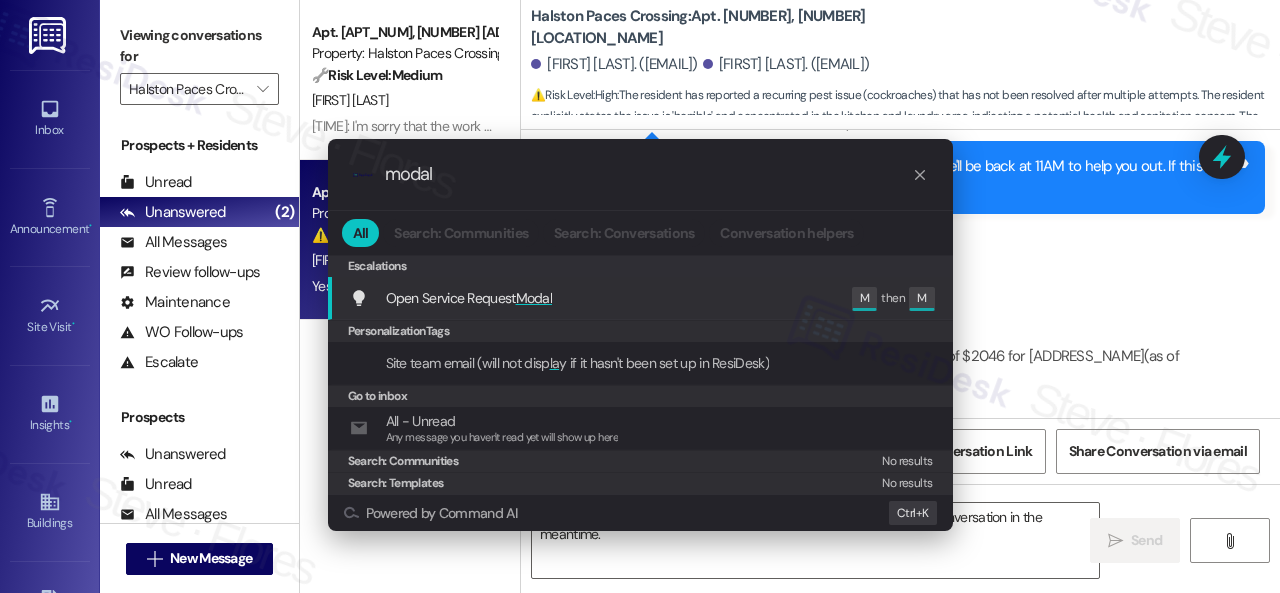 drag, startPoint x: 493, startPoint y: 177, endPoint x: 340, endPoint y: 173, distance: 153.05228 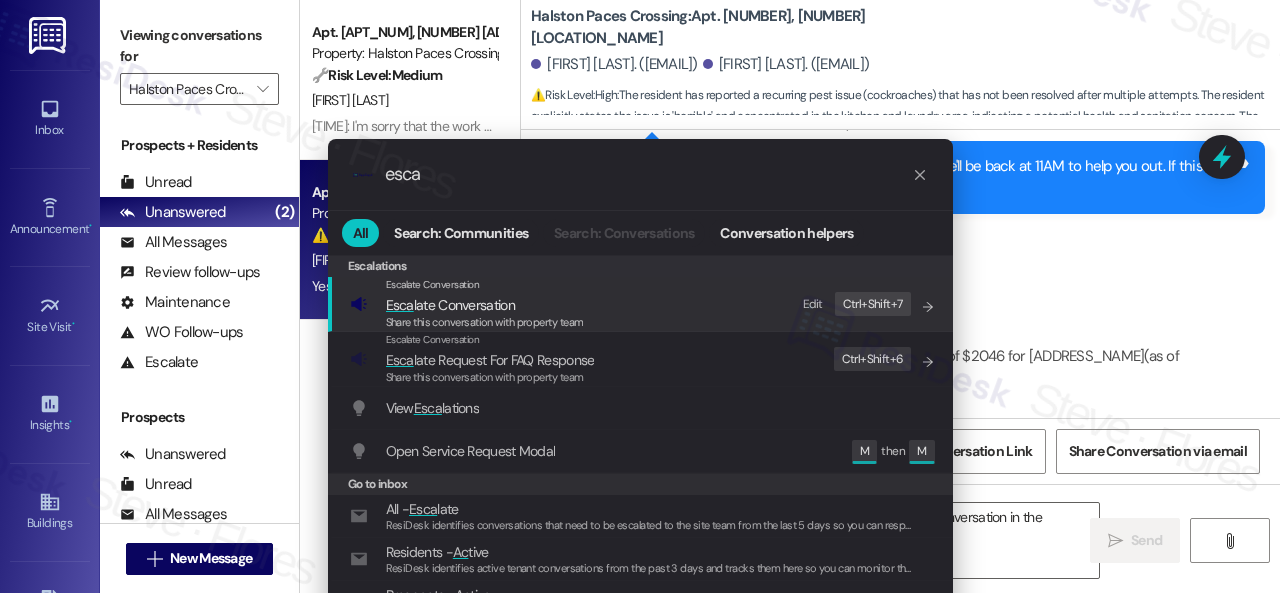 click on "Edit" at bounding box center (813, 304) 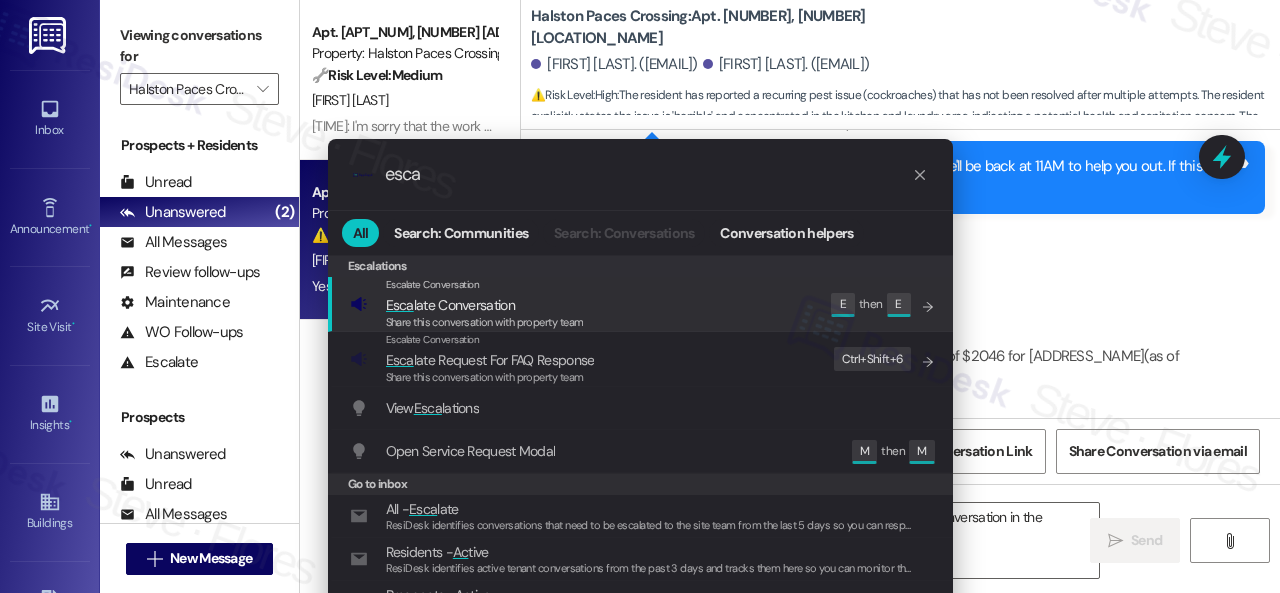 click on ".cls-1{fill:#0a055f;}.cls-2{fill:#0cc4c4;} resideskLogoBlueOrange esca All Search: Communities Search: Conversations Conversation helpers Escalations Escalations Escalate Conversation Esca late Conversation Share this conversation with property team Edit E then E Escalate Conversation Esca late Request For FAQ Response Share this conversation with property team Edit Ctrl+ Shift+ 6 View  Esca lations Add shortcut Open Service Request Modal Edit M then M Go to inbox All -  Esca late ResiDesk identifies conversations that need to be escalated to the site team from the last 5 days so you can respond to them. Residents -  Ac tive ResiDesk identifies active tenant conversations from the past 3 days and tracks them here so you can monitor them. Prospects -  Ac tive ResiDesk identifies highly engaged prospects from the last 3 days and tracks them here. Prospects - All Messages Any messages from future residents will show up here. Prospects - Unanswered Prospects - Unread All - Review follow-ups ca Ctrl+ K" at bounding box center [640, 296] 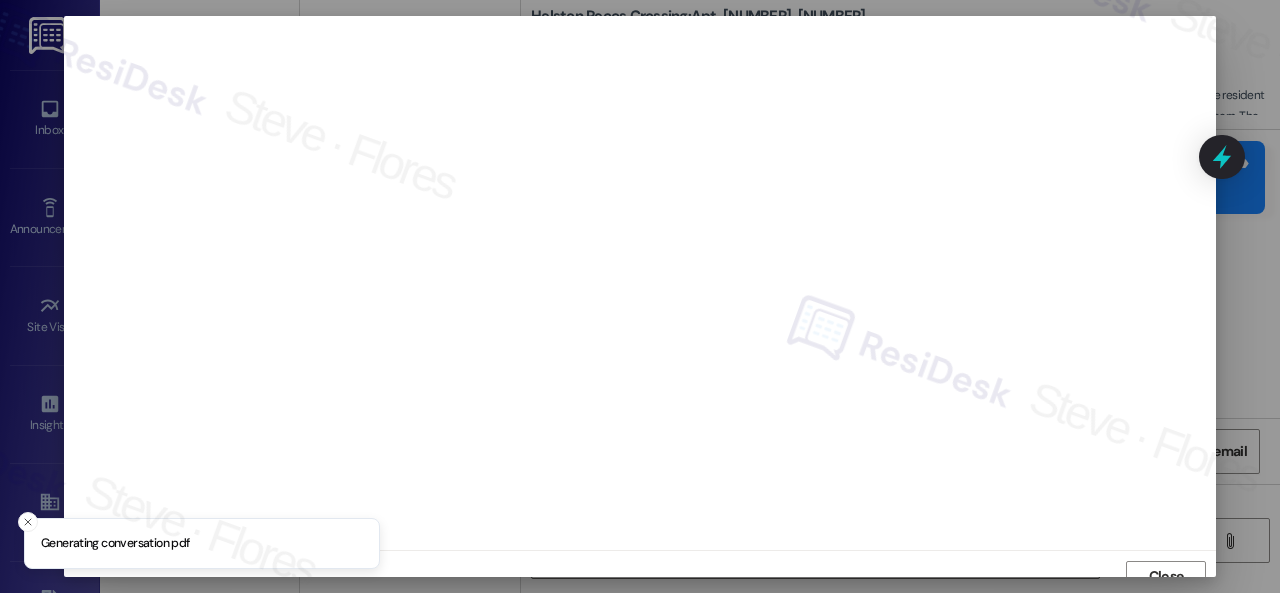 scroll, scrollTop: 15, scrollLeft: 0, axis: vertical 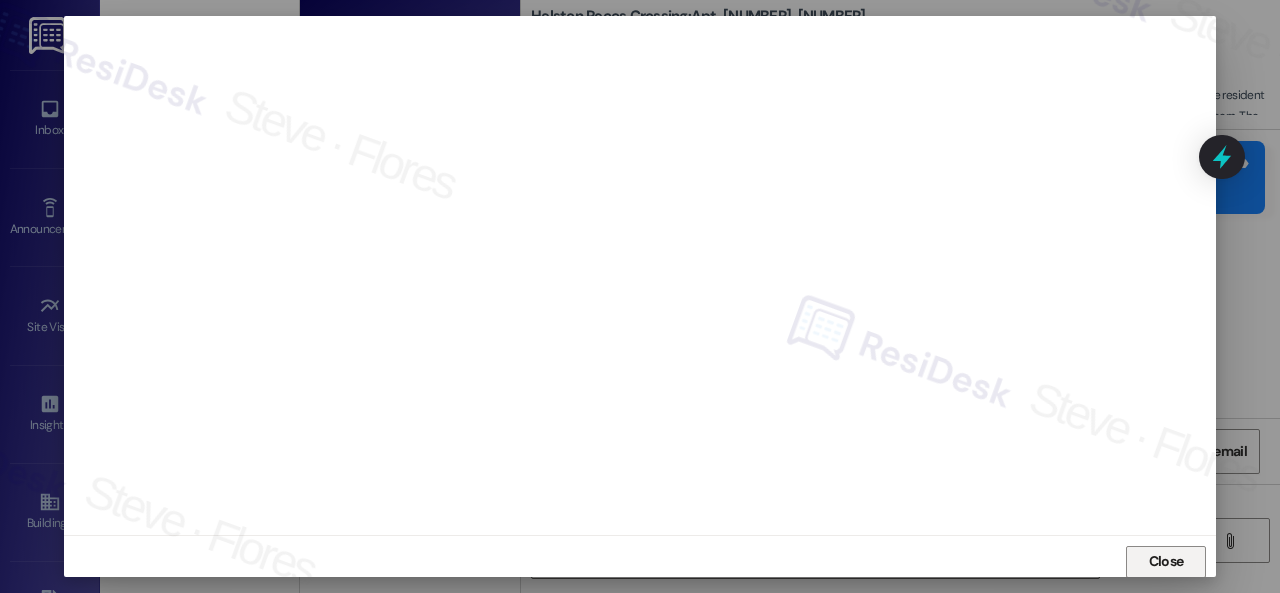 click on "Close" at bounding box center [1166, 561] 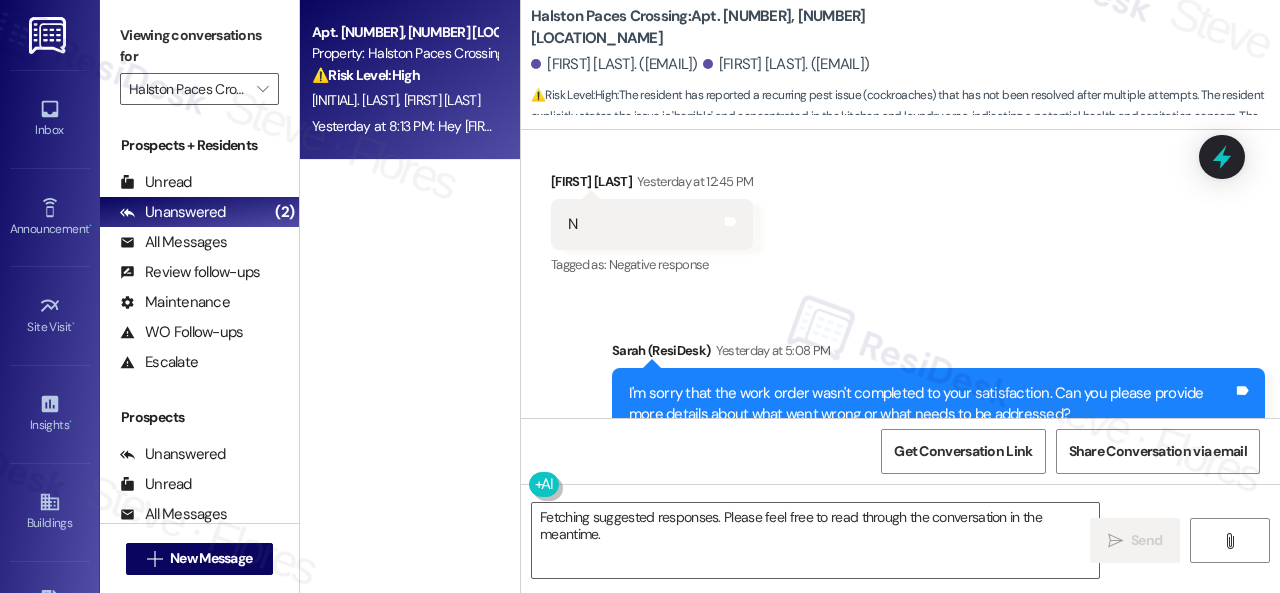 scroll, scrollTop: 8266, scrollLeft: 0, axis: vertical 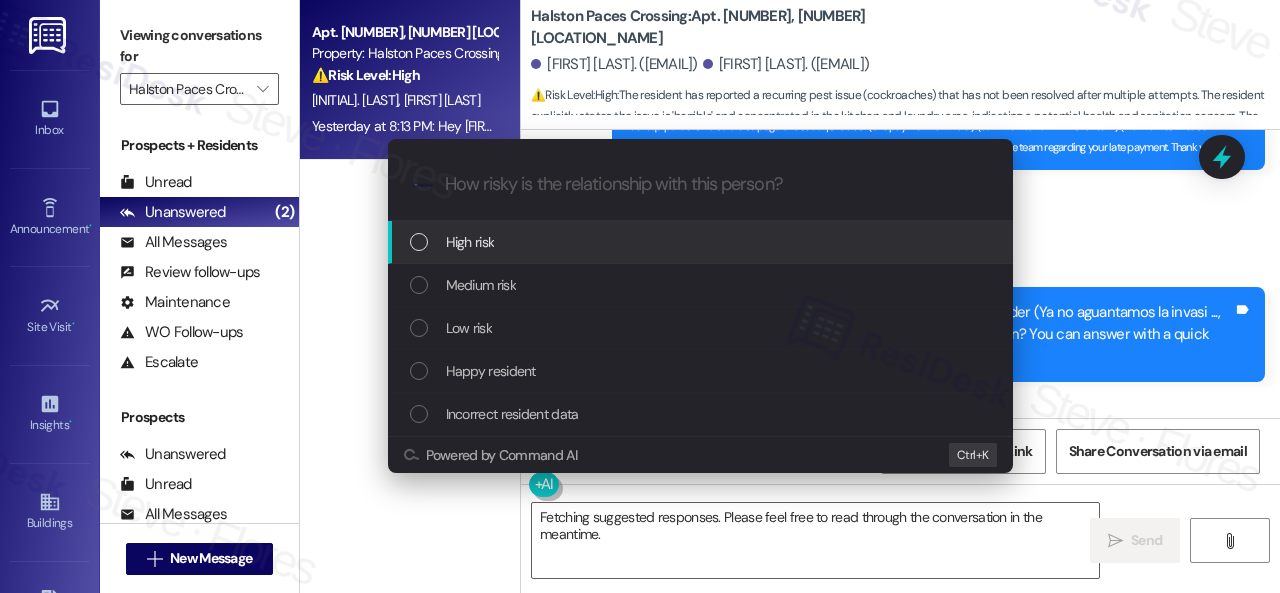 click on "High risk" at bounding box center [470, 242] 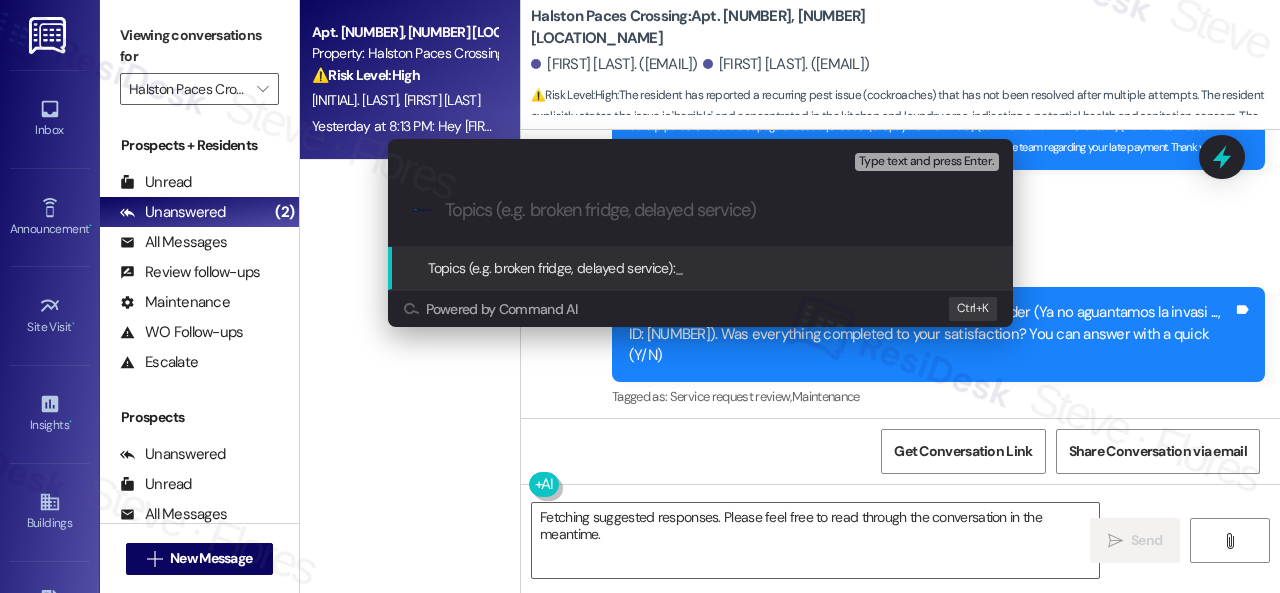 paste on "New work order/s submitted - Pest issue" 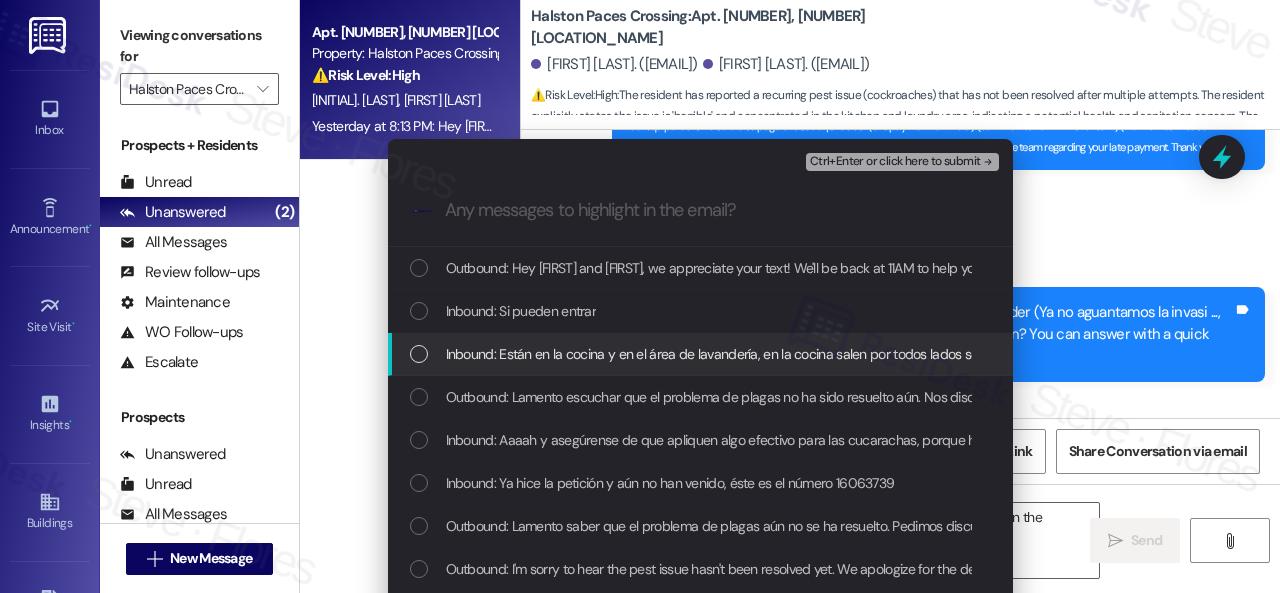 click on "Inbound: Están en la cocina y en el área de lavandería, en la cocina salen por todos lados sobre todo a la media noche, eso es horrible" at bounding box center [834, 354] 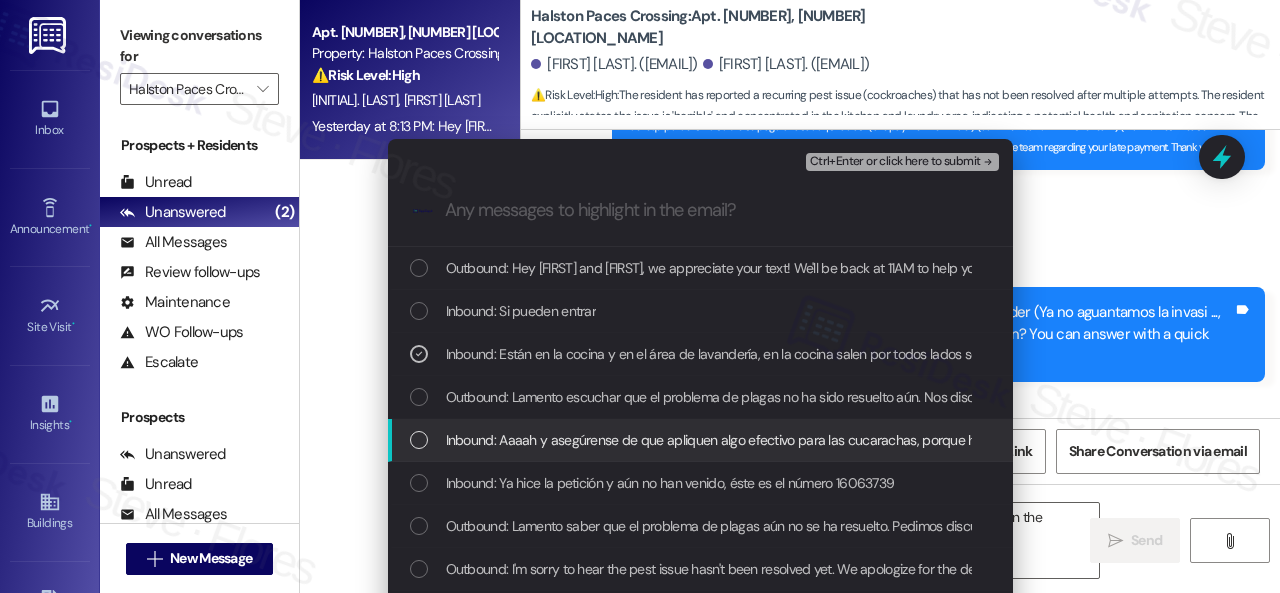 click on "Inbound: Aaaah y asegúrense de que apliquen algo efectivo para las cucarachas, porque han venido a fumigar como 3 veces y las  cucarachas más se reproducen, nunca he visto una cucaracha muerta, parece que lo que le aplicaran fuera vitaminas para que se reproduzcan más" at bounding box center (1260, 440) 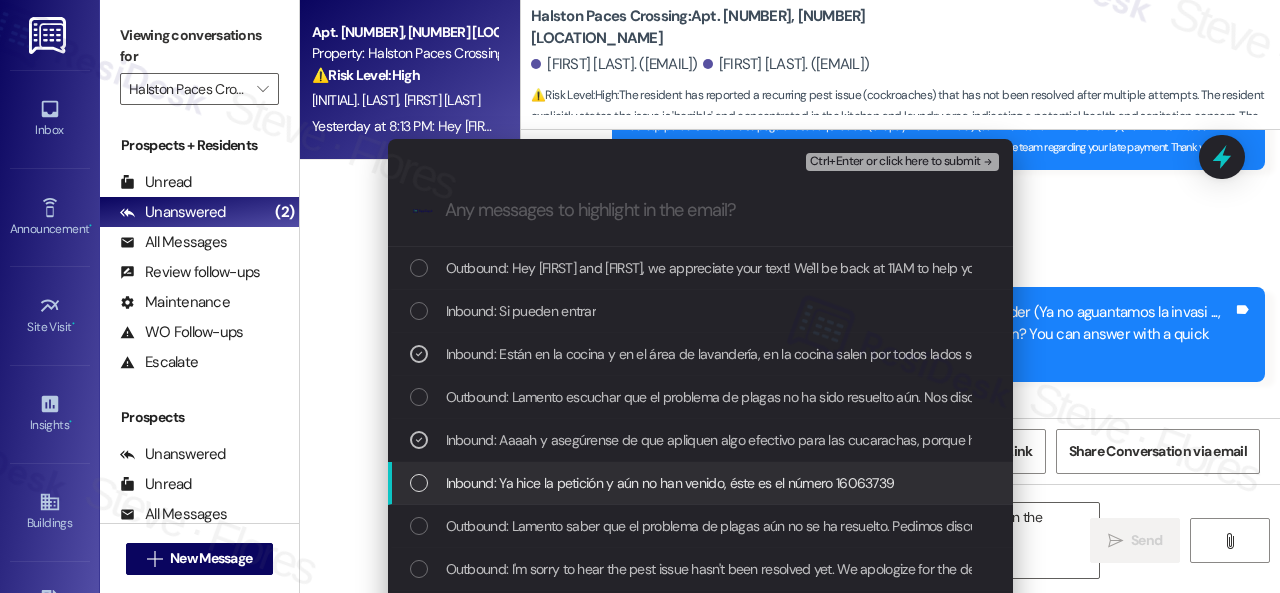 click on "Inbound: Ya hice la petición y aún no han venido, éste es el número 16063739" at bounding box center (670, 483) 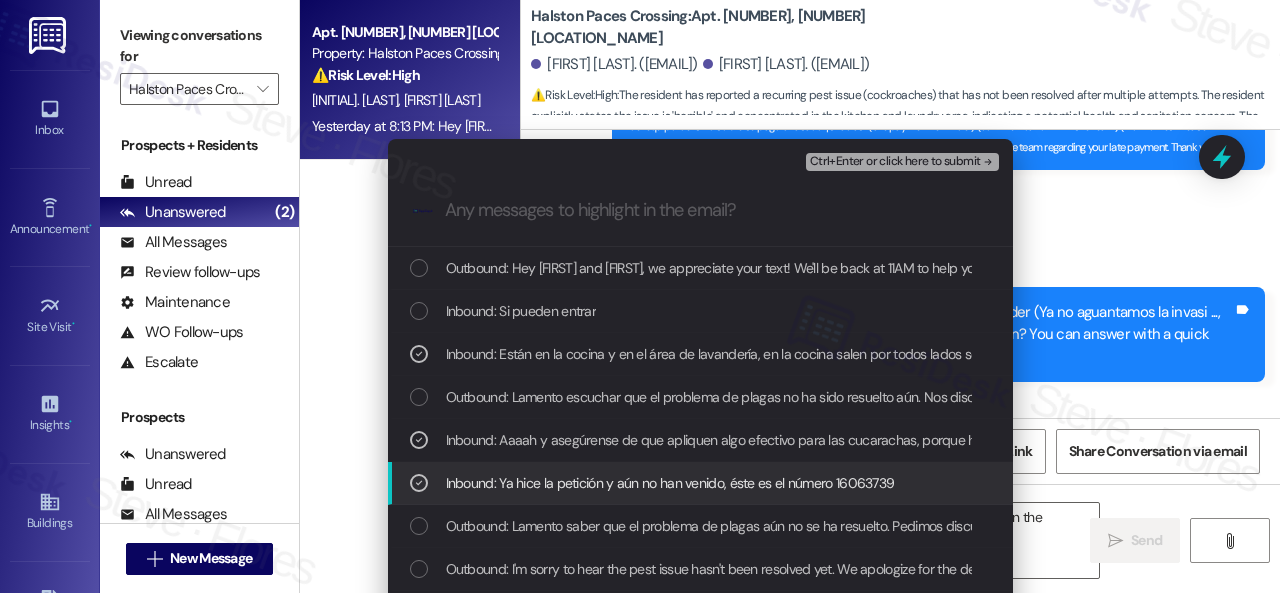 click on "Inbound: Ya hice la petición y aún no han venido, éste es el número 16063739" at bounding box center [670, 483] 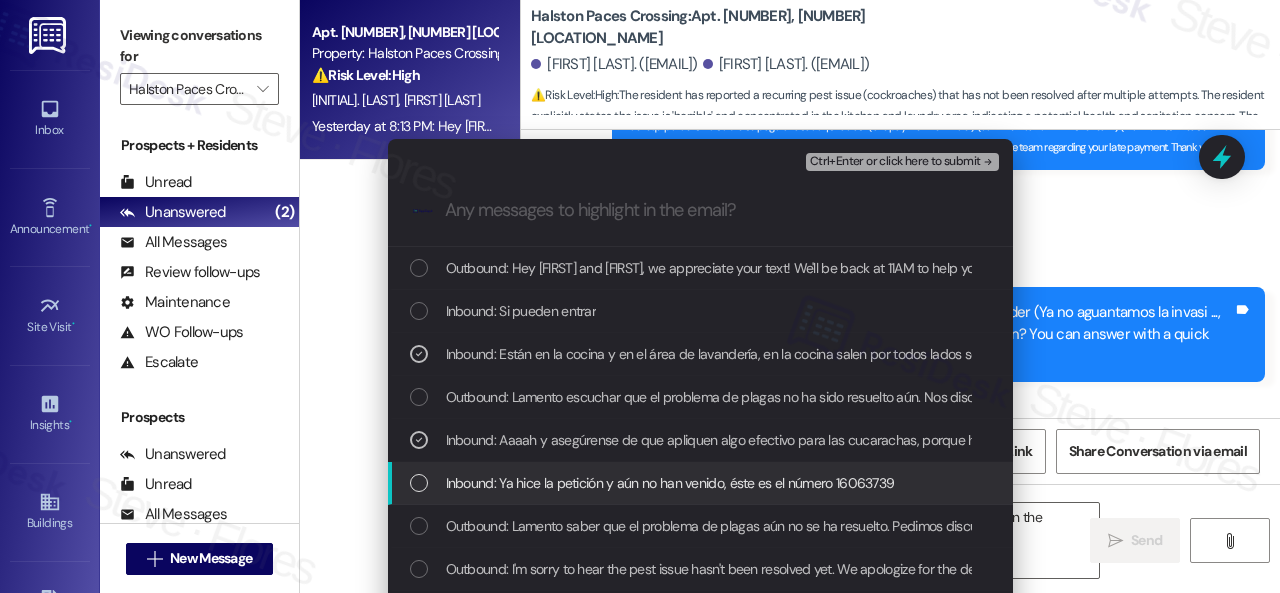 scroll, scrollTop: 100, scrollLeft: 0, axis: vertical 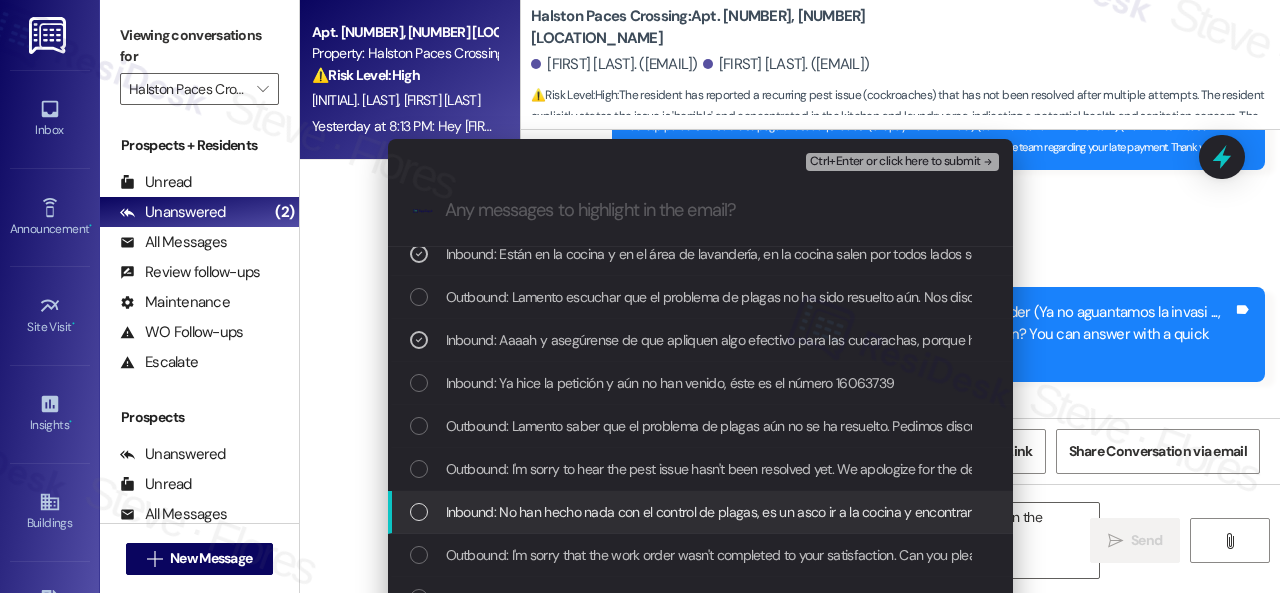 click on "Inbound: No han hecho nada con el control de plagas, es un asco ir a la cocina y encontrar muchas cucarachas por todos lados, estamos pagando un mal servicio y lo peor que les da igual" at bounding box center [992, 512] 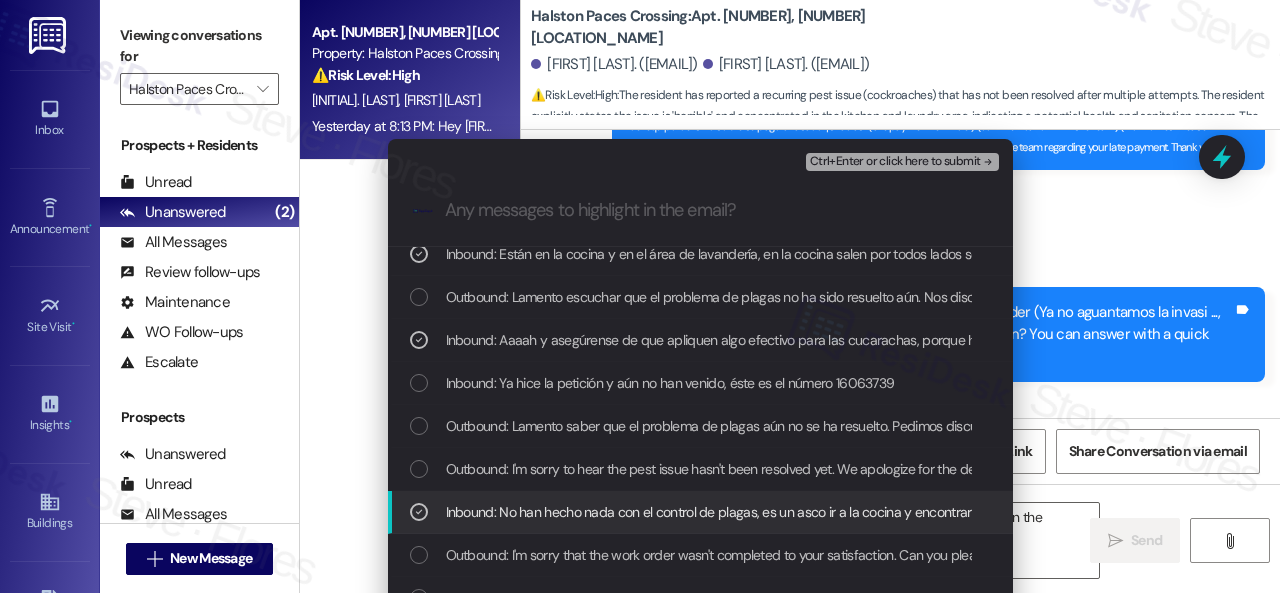 scroll, scrollTop: 200, scrollLeft: 0, axis: vertical 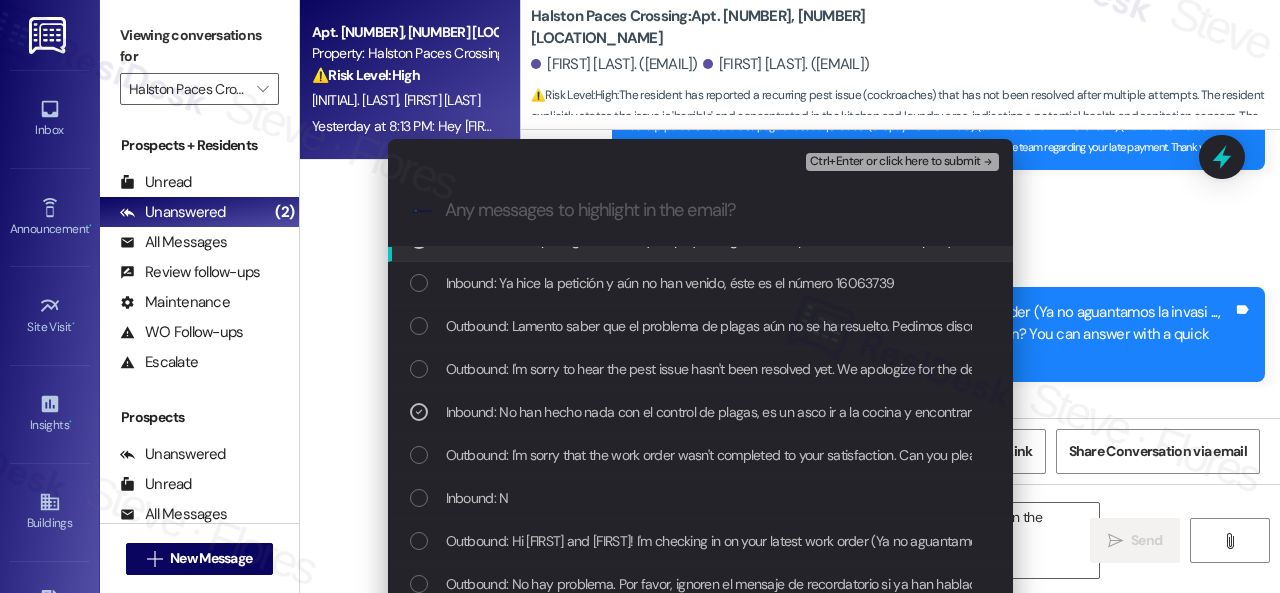 click on "Ctrl+Enter or click here to submit" at bounding box center [895, 162] 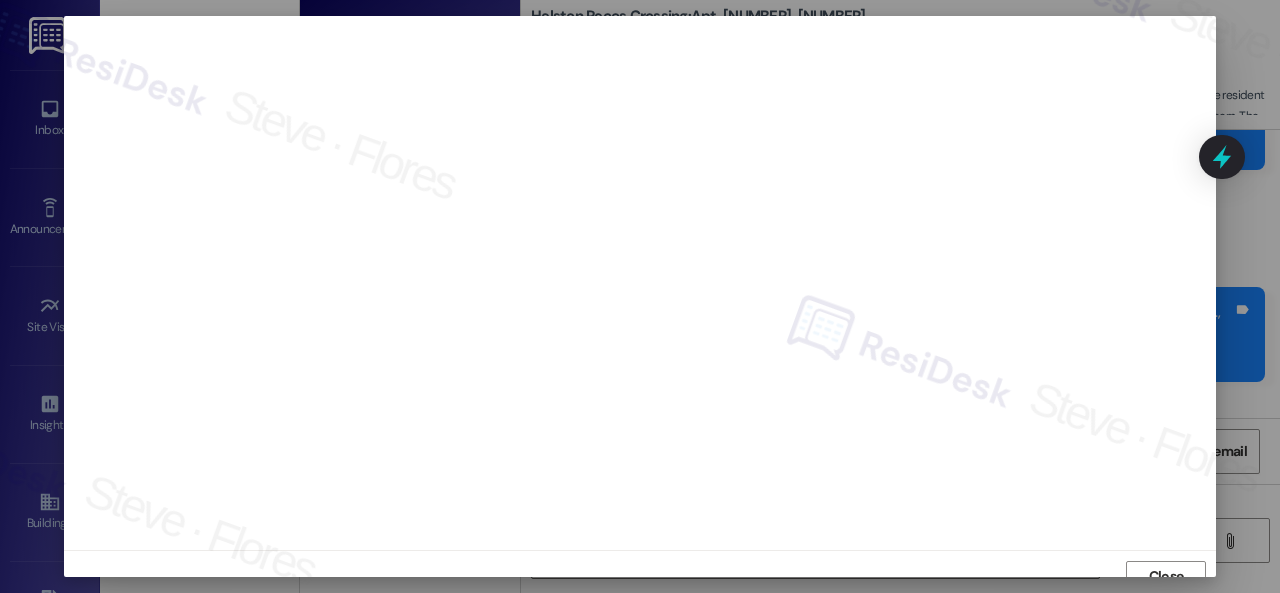scroll, scrollTop: 15, scrollLeft: 0, axis: vertical 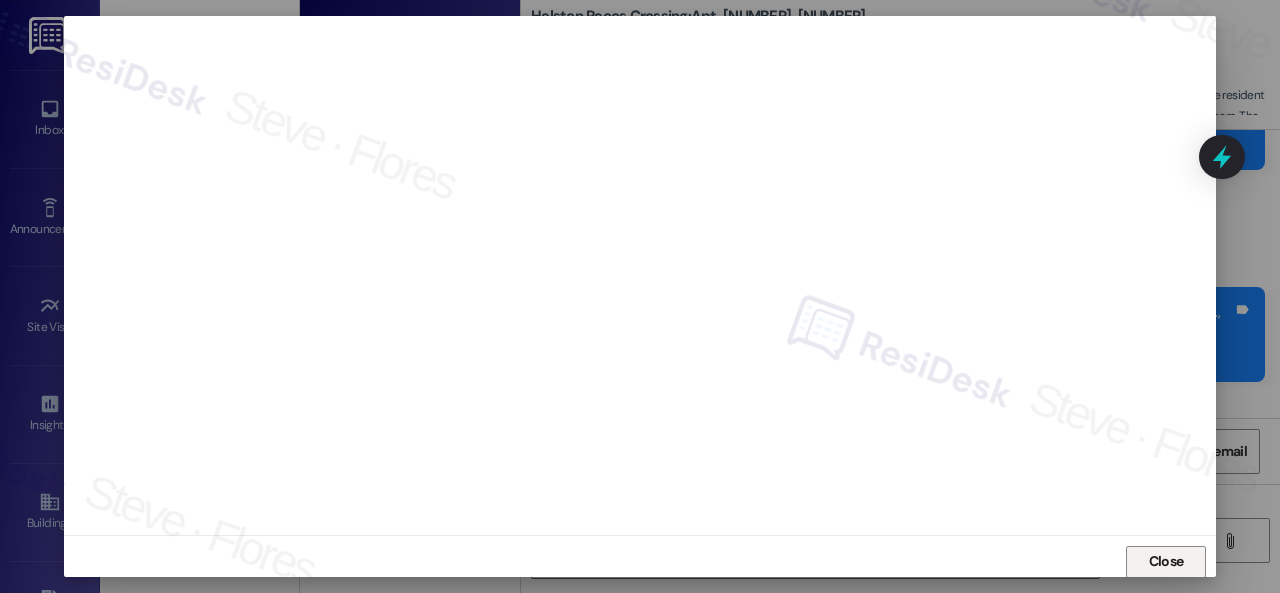 click on "Close" at bounding box center [1166, 561] 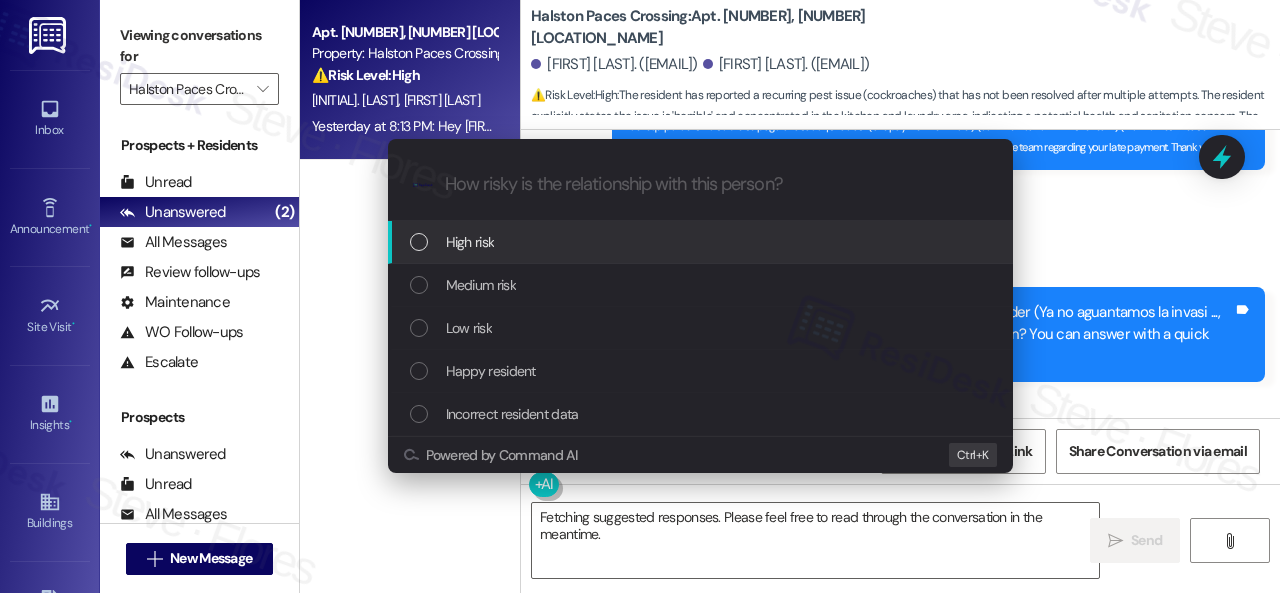 click on "High risk" at bounding box center (470, 242) 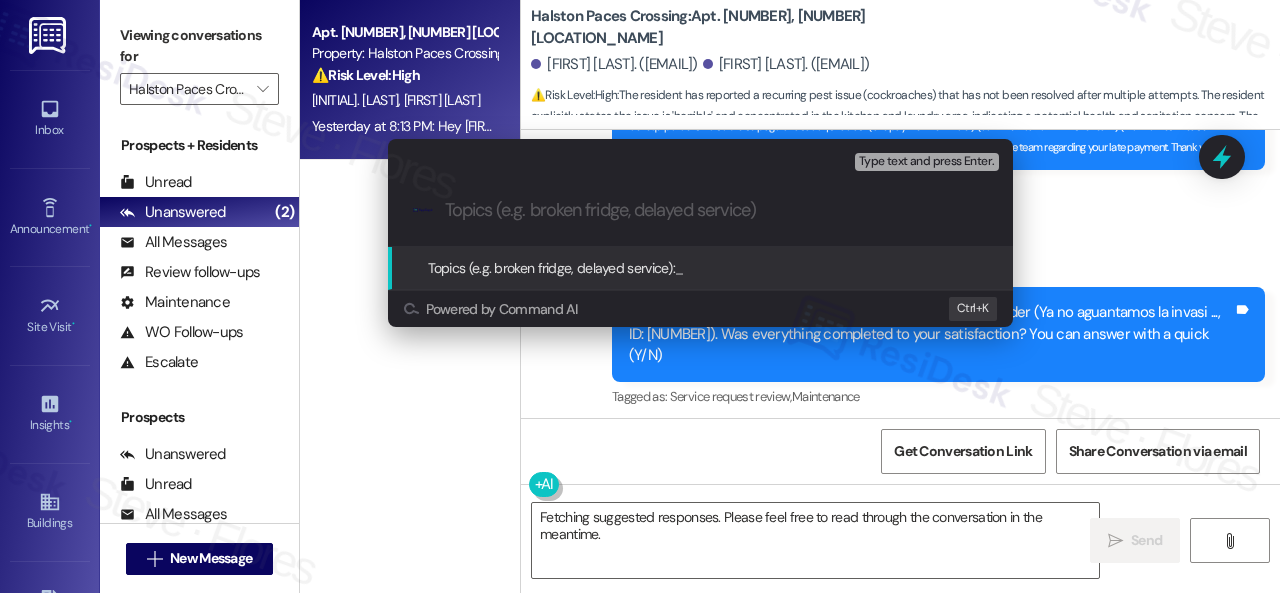 paste on "New work order/s submitted - Pest issue" 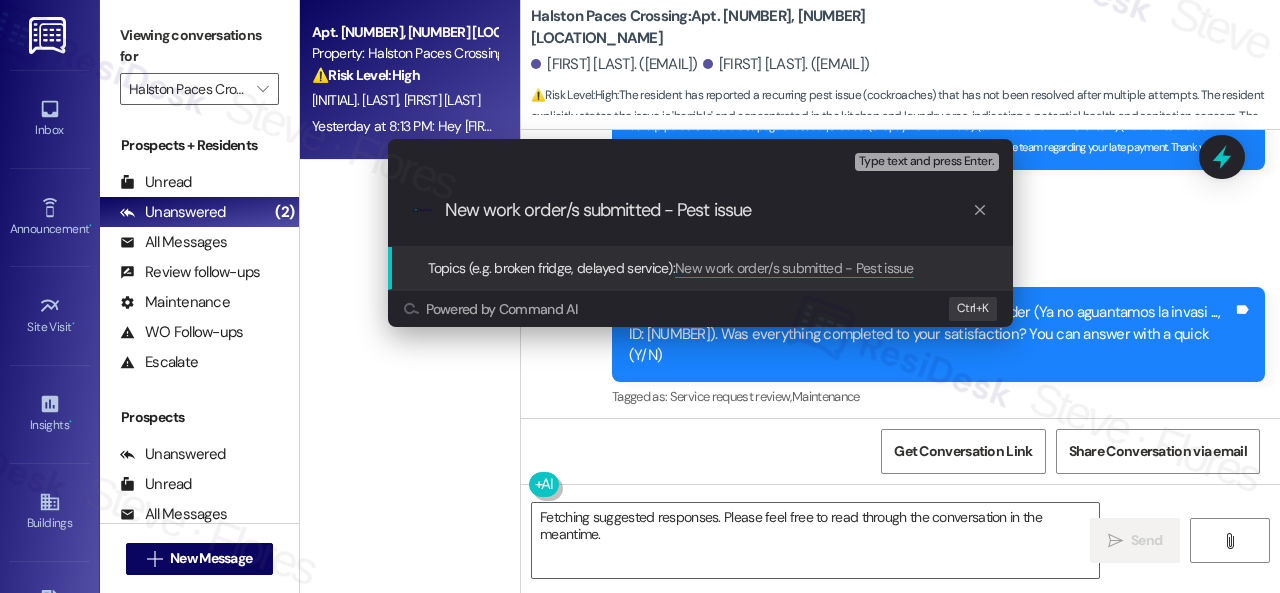 type 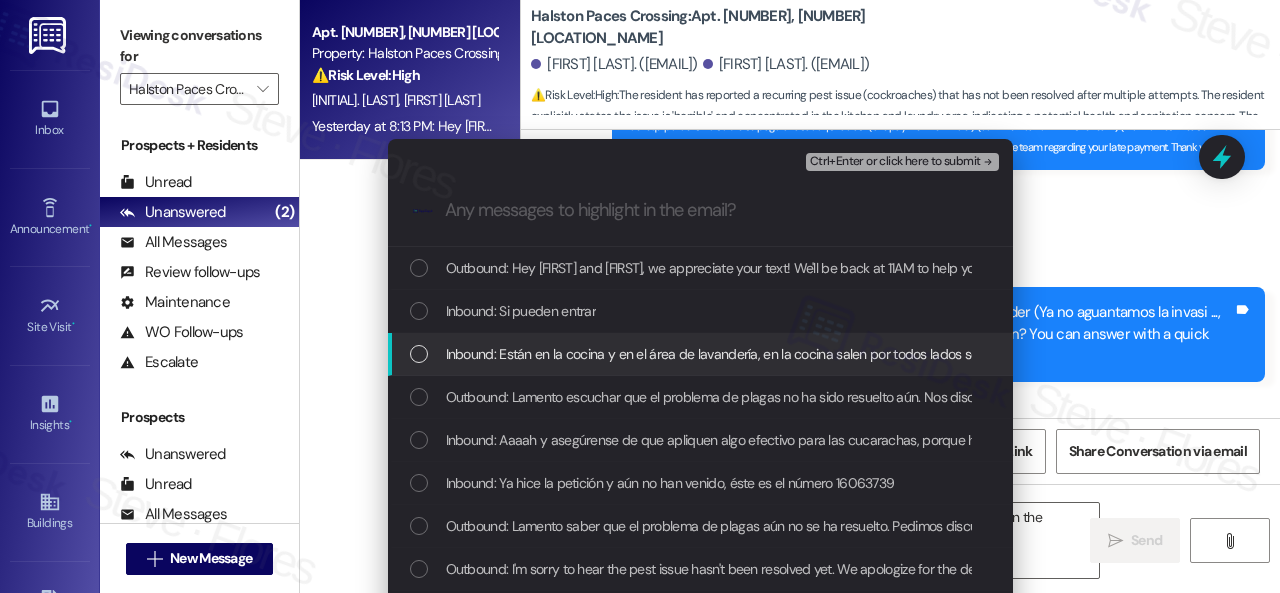 click on "Inbound: Están en la cocina y en el área de lavandería, en la cocina salen por todos lados sobre todo a la media noche, eso es horrible" at bounding box center [834, 354] 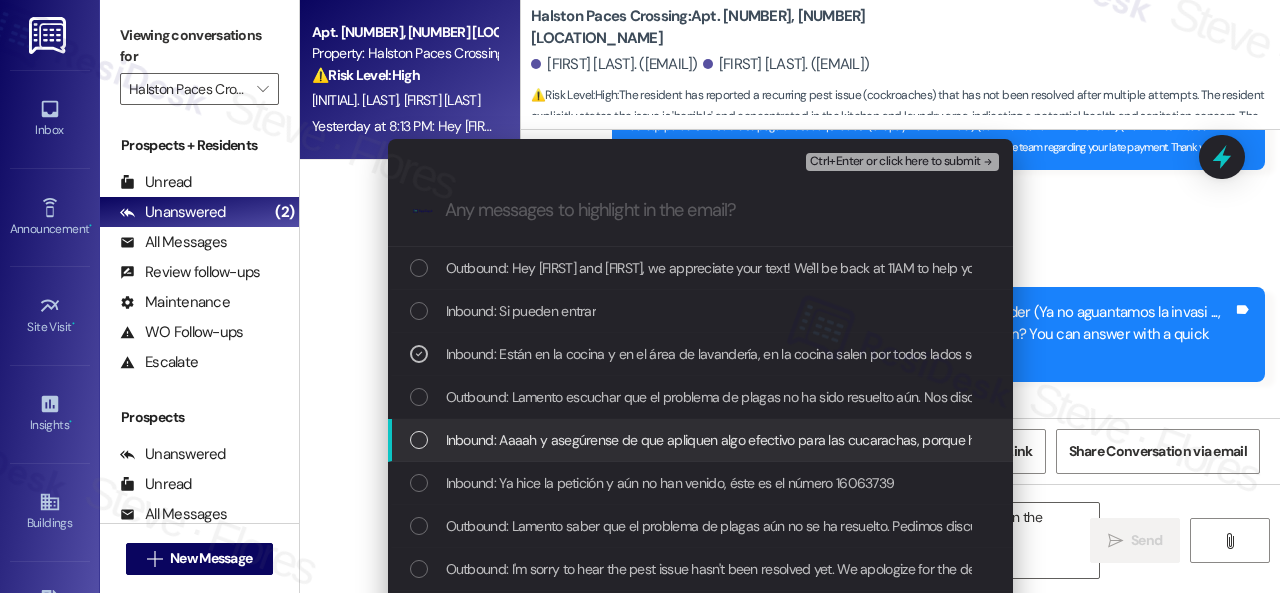 click on "Inbound: Aaaah y asegúrense de que apliquen algo efectivo para las cucarachas, porque han venido a fumigar como 3 veces y las  cucarachas más se reproducen, nunca he visto una cucaracha muerta, parece que lo que le aplicaran fuera vitaminas para que se reproduzcan más" at bounding box center [1260, 440] 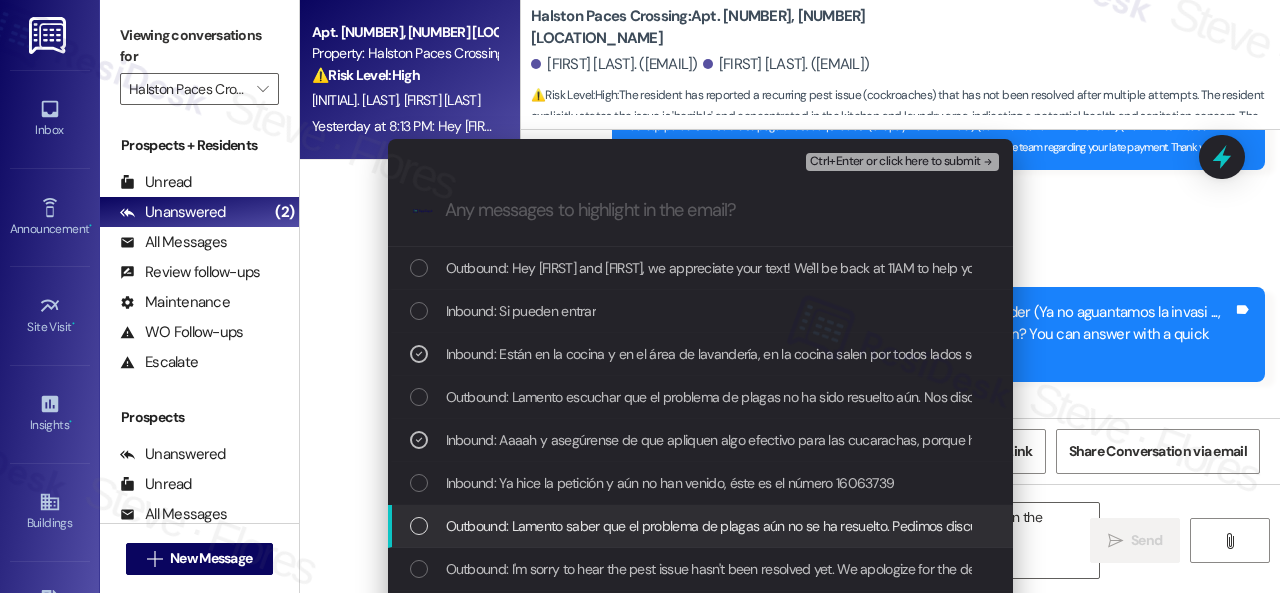 scroll, scrollTop: 100, scrollLeft: 0, axis: vertical 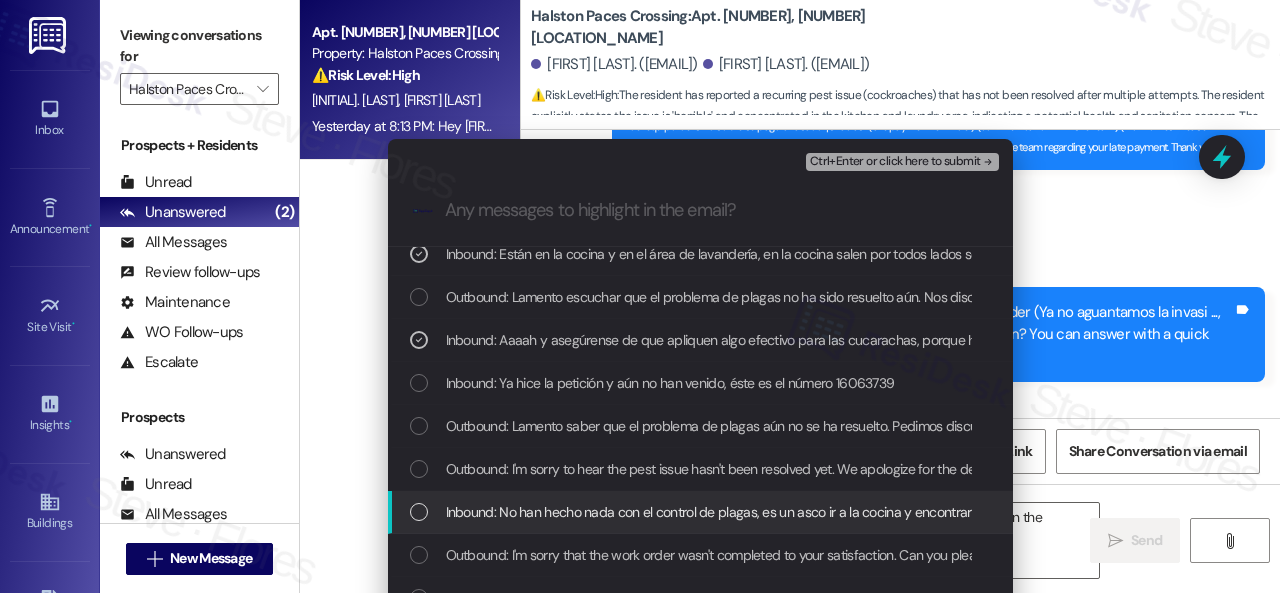 click on "Inbound: No han hecho nada con el control de plagas, es un asco ir a la cocina y encontrar muchas cucarachas por todos lados, estamos pagando un mal servicio y lo peor que les da igual" at bounding box center (992, 512) 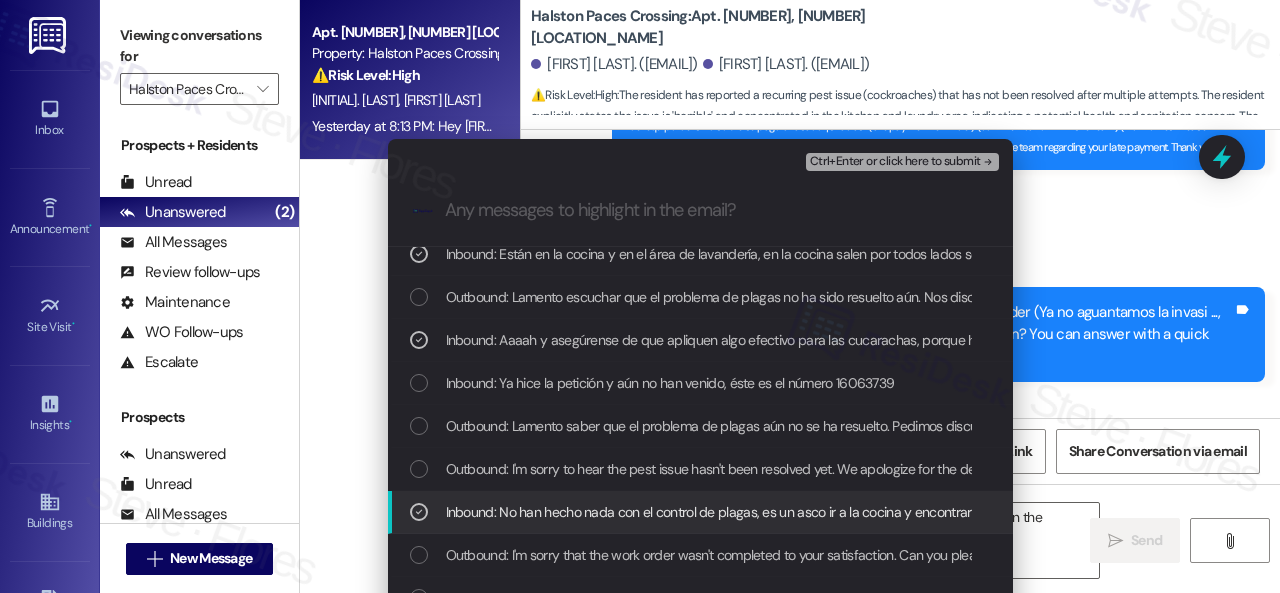 scroll, scrollTop: 200, scrollLeft: 0, axis: vertical 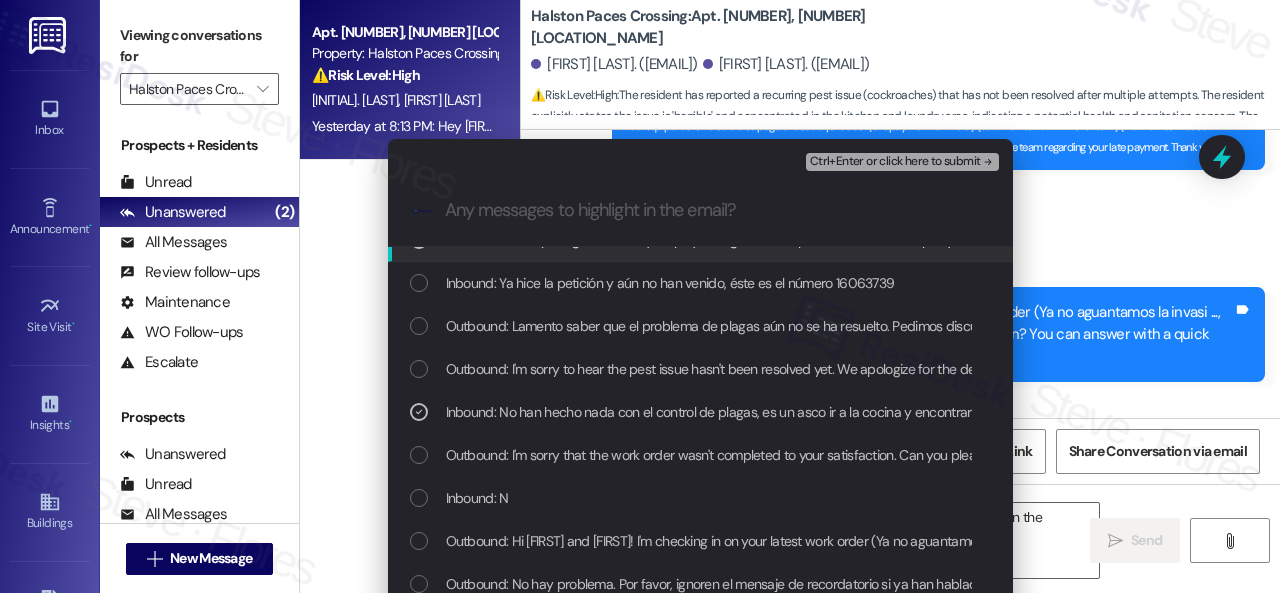 click on "Ctrl+Enter or click here to submit" at bounding box center (895, 162) 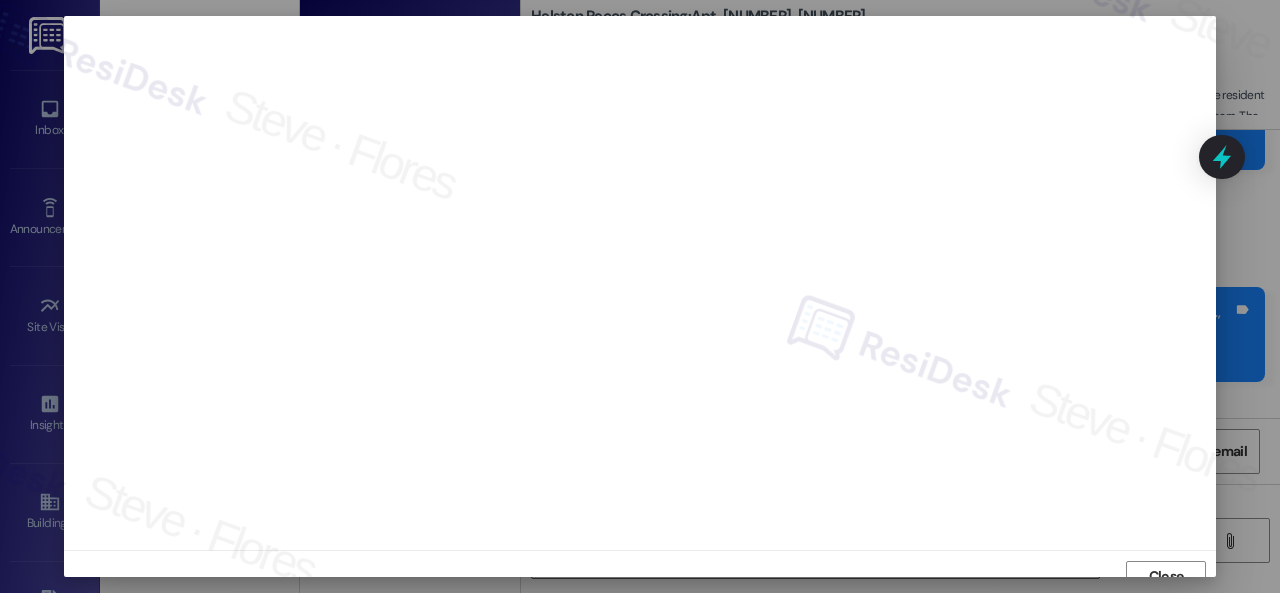 scroll, scrollTop: 15, scrollLeft: 0, axis: vertical 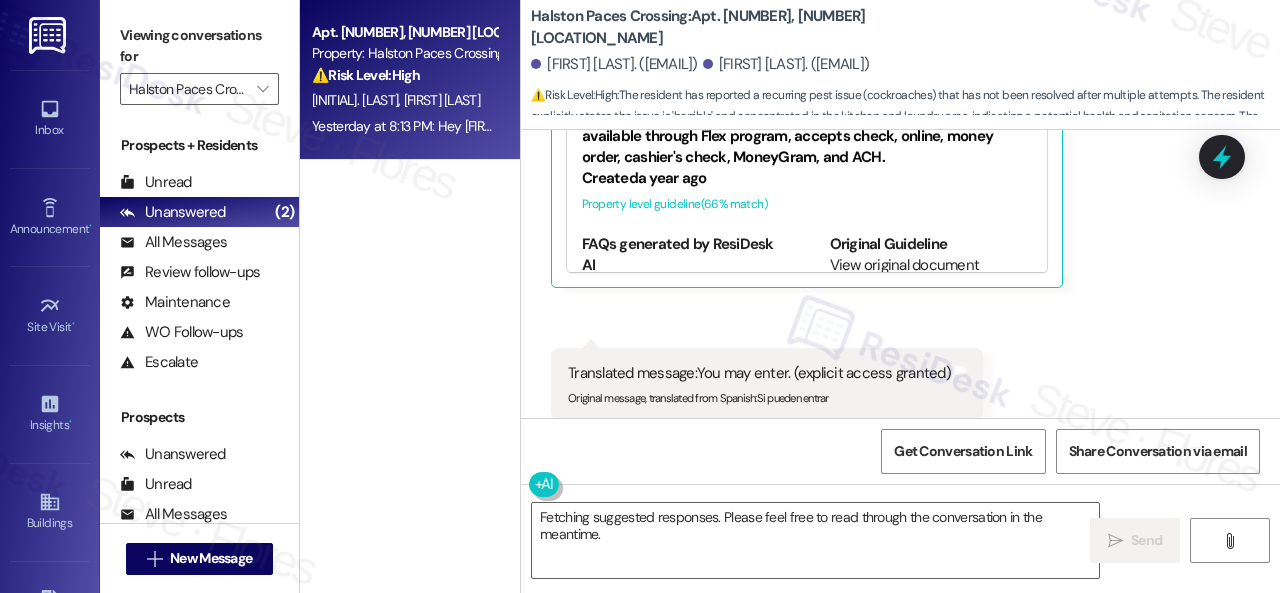 click on "Received via SMS [FIRST] [LAST]  Neutral Yesterday at 8:13 PM Translated message:  They are in the kitchen and laundry area, in the kitchen they are coming out everywhere especially at midnight, it's horrible. (pest issue) (late-night disturbance) Original message, translated from   Spanish :  Están en la cocina y en el área de lavandería, en la cocina salen por todos lados sobre todo a la media noche, eso es horrible  Translated from original message: Están en la cocina y en el área de lavandería, en la cocina salen por todos lados sobre todo a la media noche, eso es horrible  Tags and notes Tagged as:   Bugs Click to highlight conversations about Bugs  Related guidelines Hide Suggestions Birchstone Residential - Halston Paces Crossing: Rent due on the 1st, late fees begin on the 4th, flexible rent payment options available through Flex program, accepts check, online, money order, cashier's check, MoneyGram, and ACH. Created  a year ago Property level guideline  ( 66 % match) [PHONE] Created" at bounding box center [900, 108] 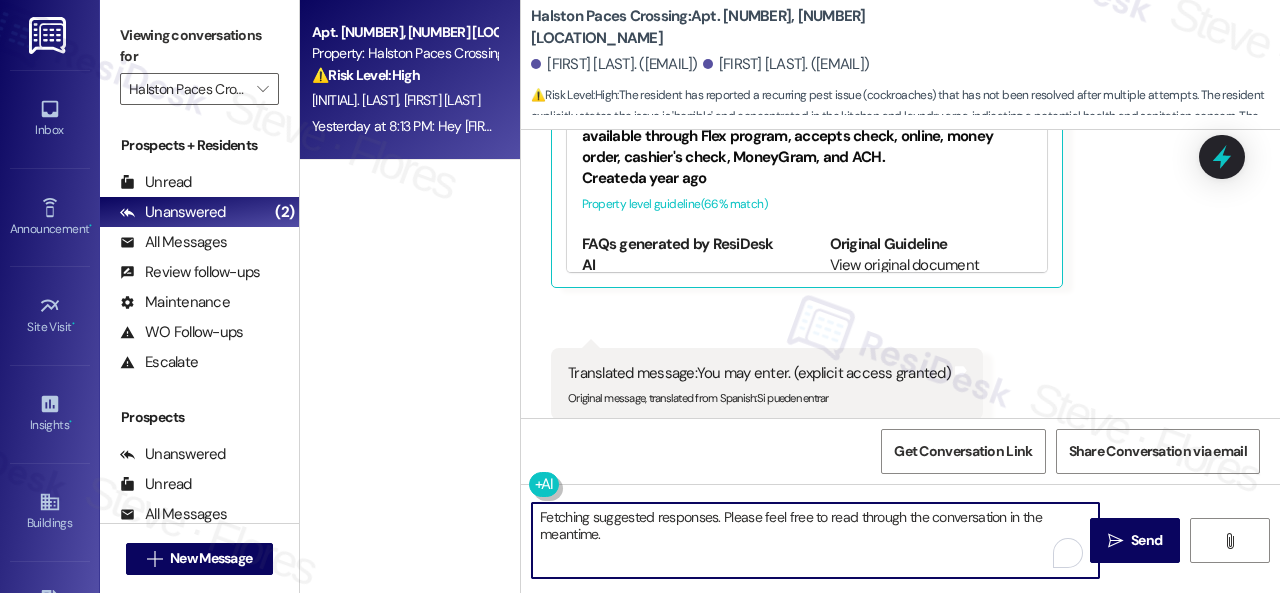 drag, startPoint x: 502, startPoint y: 489, endPoint x: 565, endPoint y: 507, distance: 65.52099 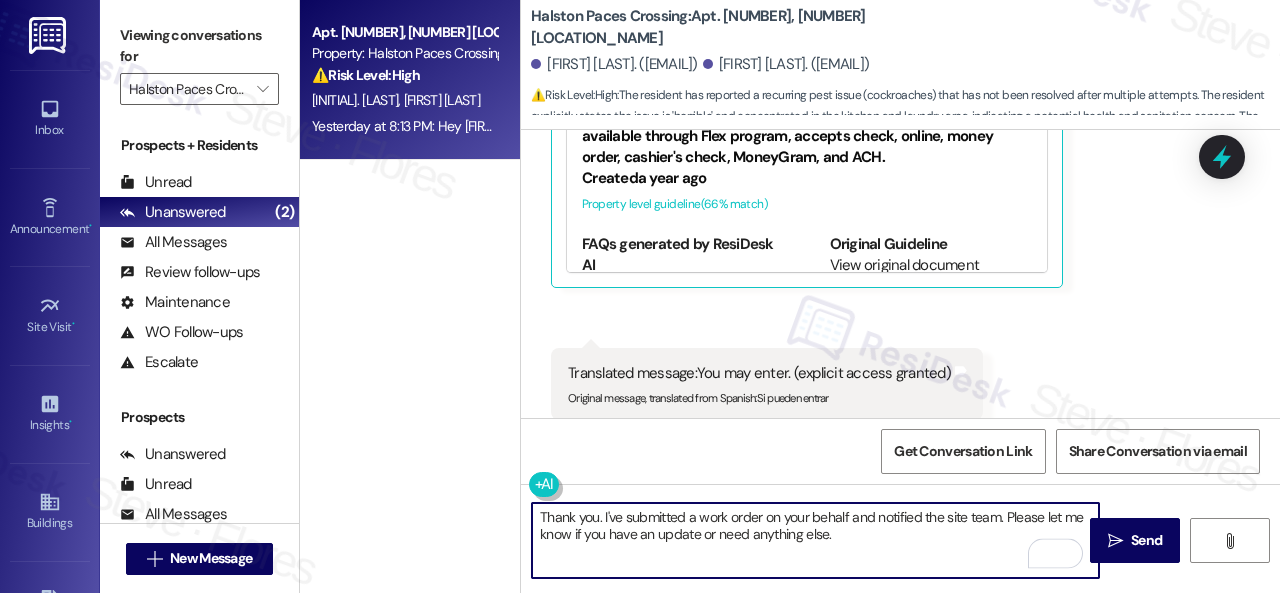 click on "Thank you. I've submitted a work order on your behalf and notified the site team. Please let me know if you have an update or need anything else." at bounding box center (815, 540) 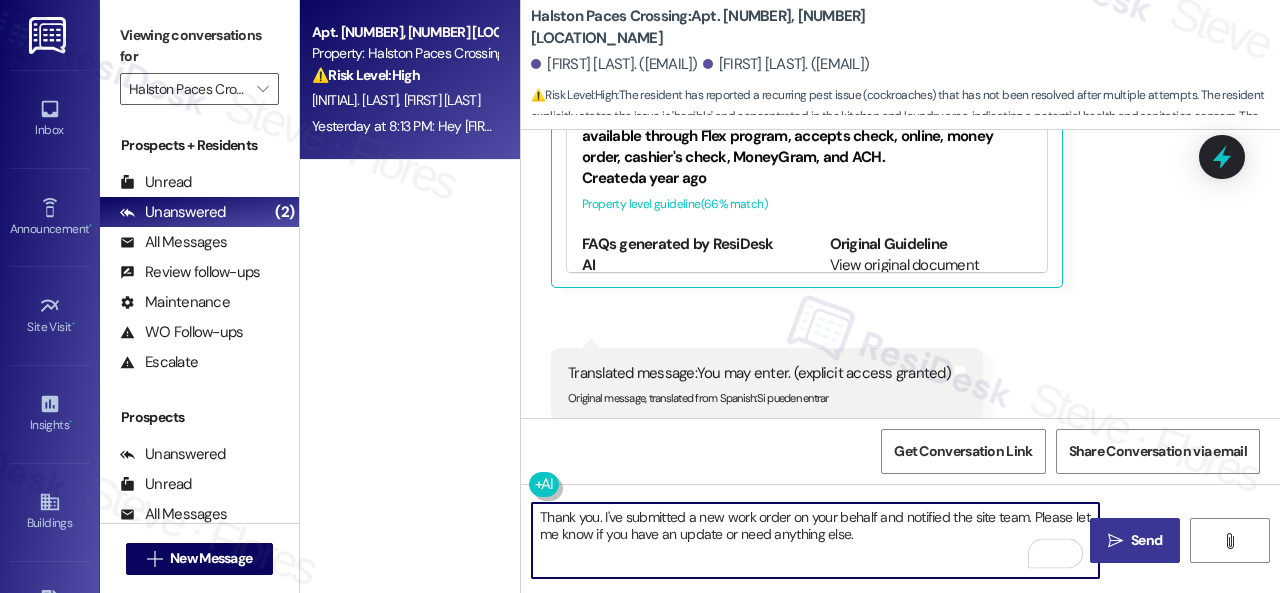 type on "Thank you. I've submitted a new work order on your behalf and notified the site team. Please let me know if you have an update or need anything else." 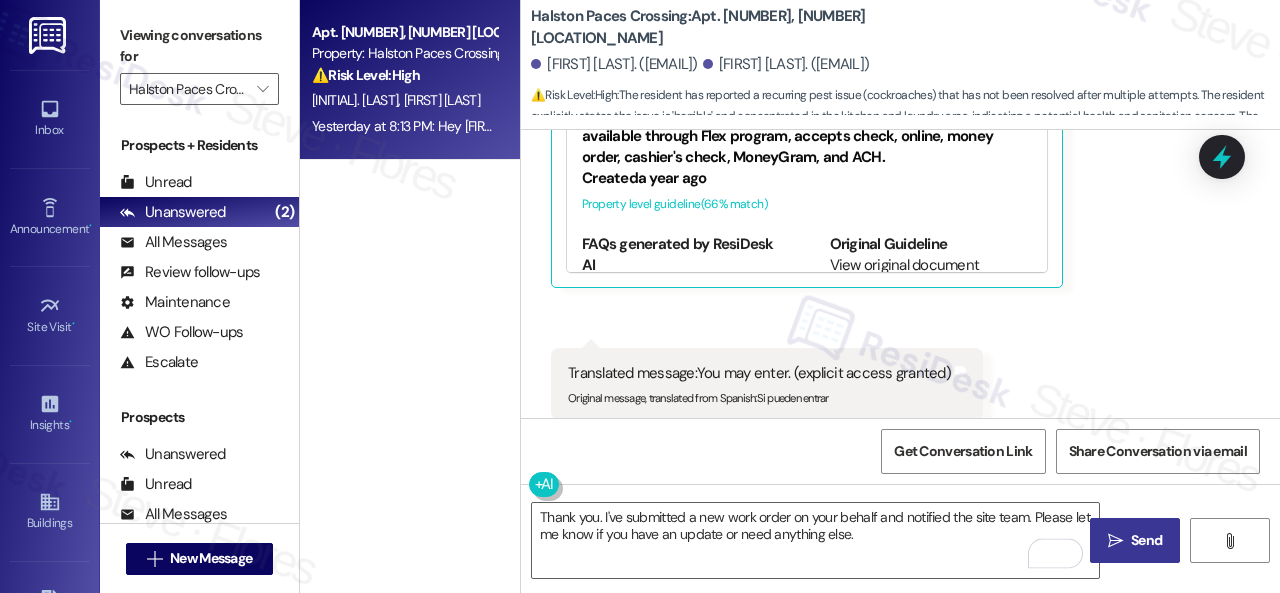 drag, startPoint x: 1134, startPoint y: 533, endPoint x: 1118, endPoint y: 519, distance: 21.260292 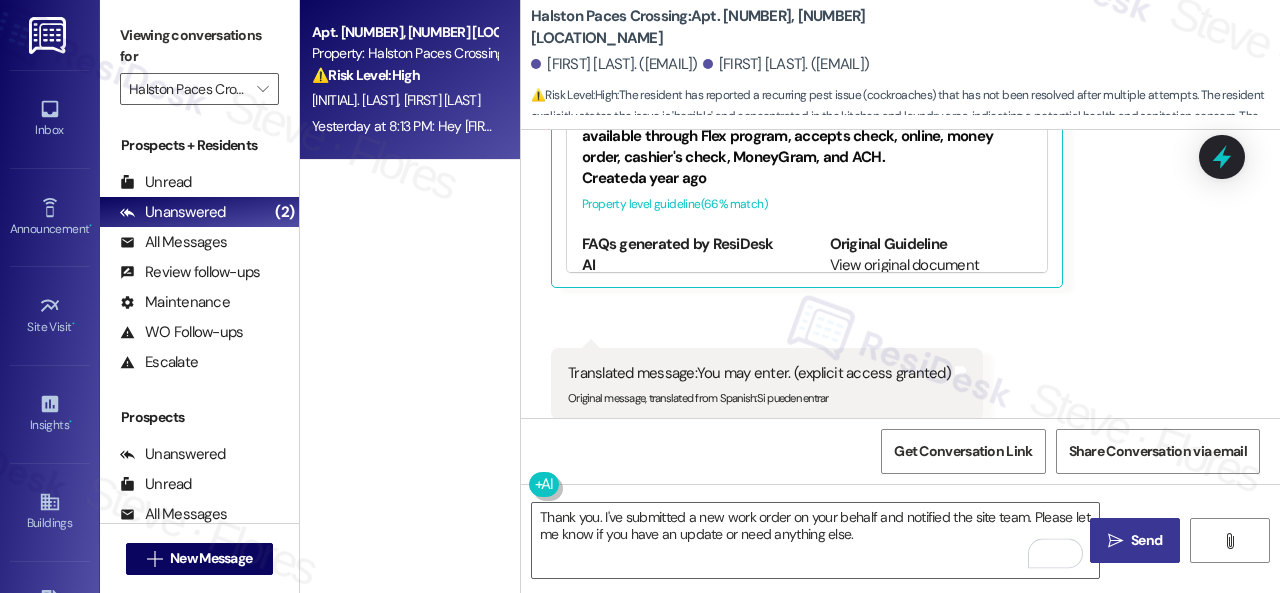 click on "Send" at bounding box center (1146, 540) 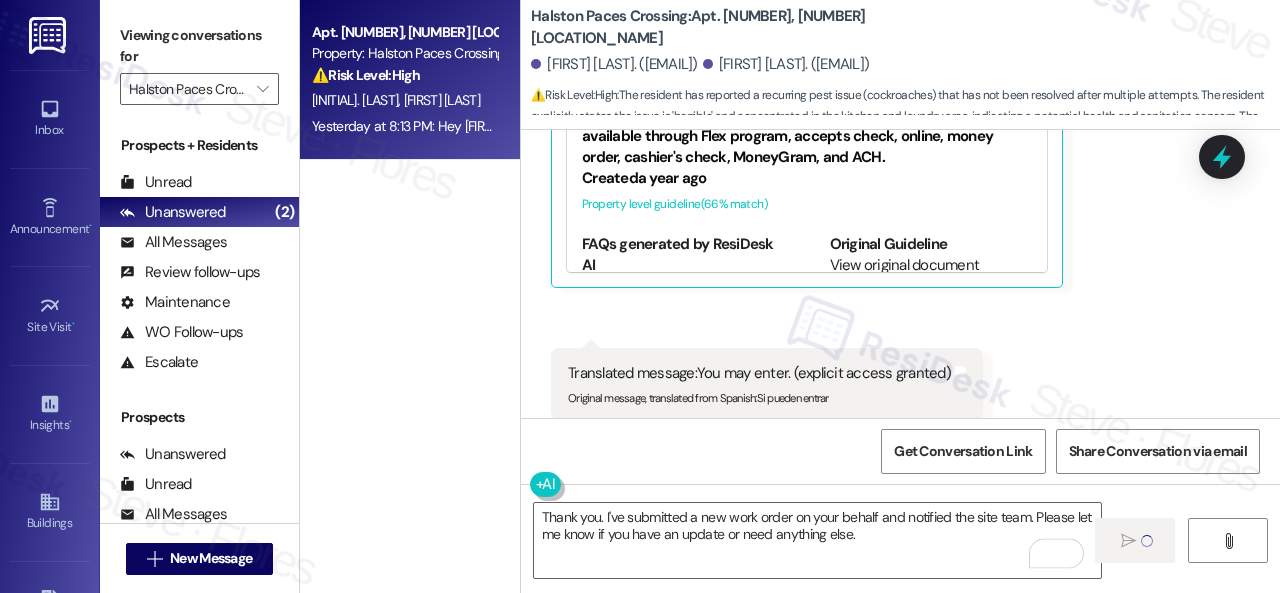 type 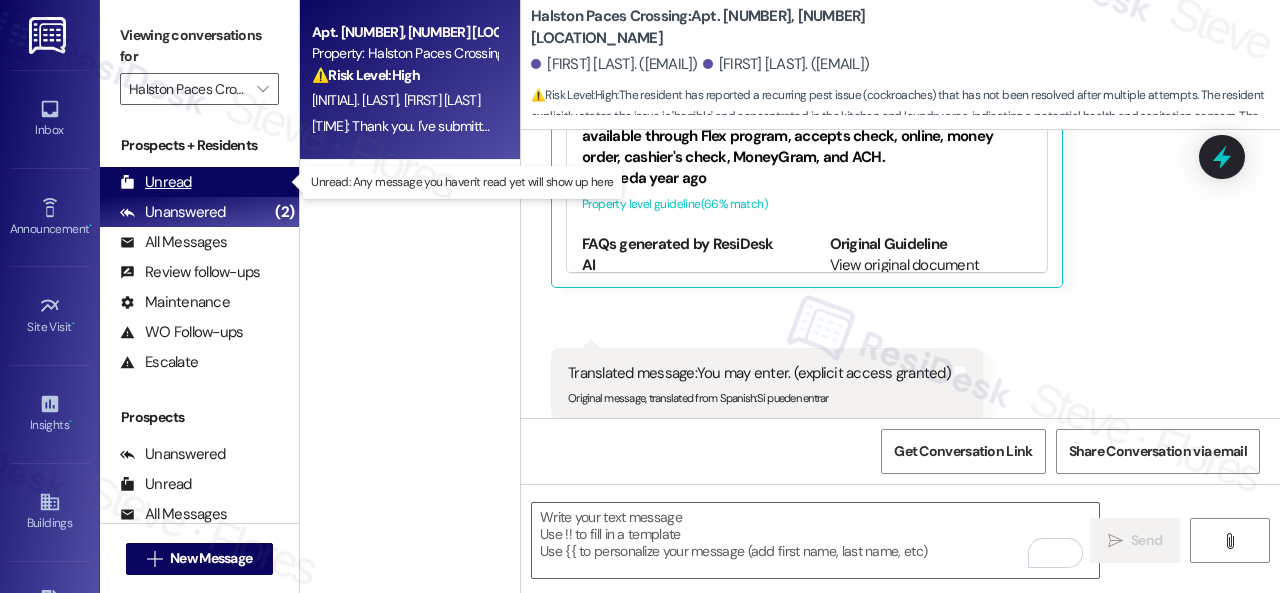 click on "Unread" at bounding box center [156, 182] 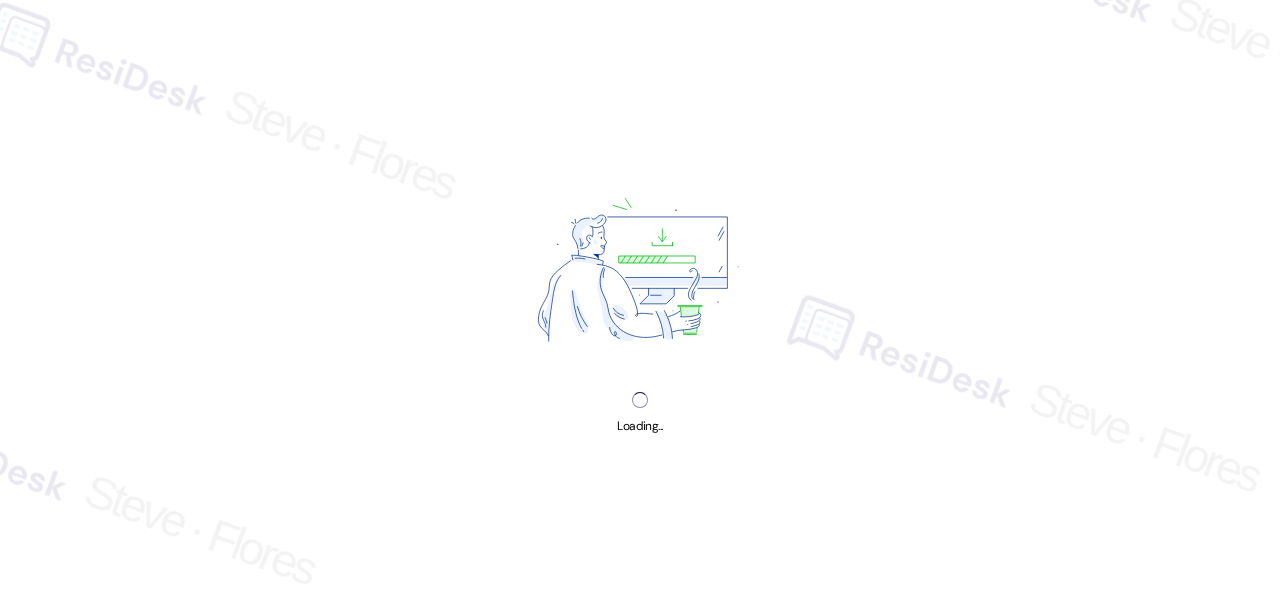 scroll, scrollTop: 0, scrollLeft: 0, axis: both 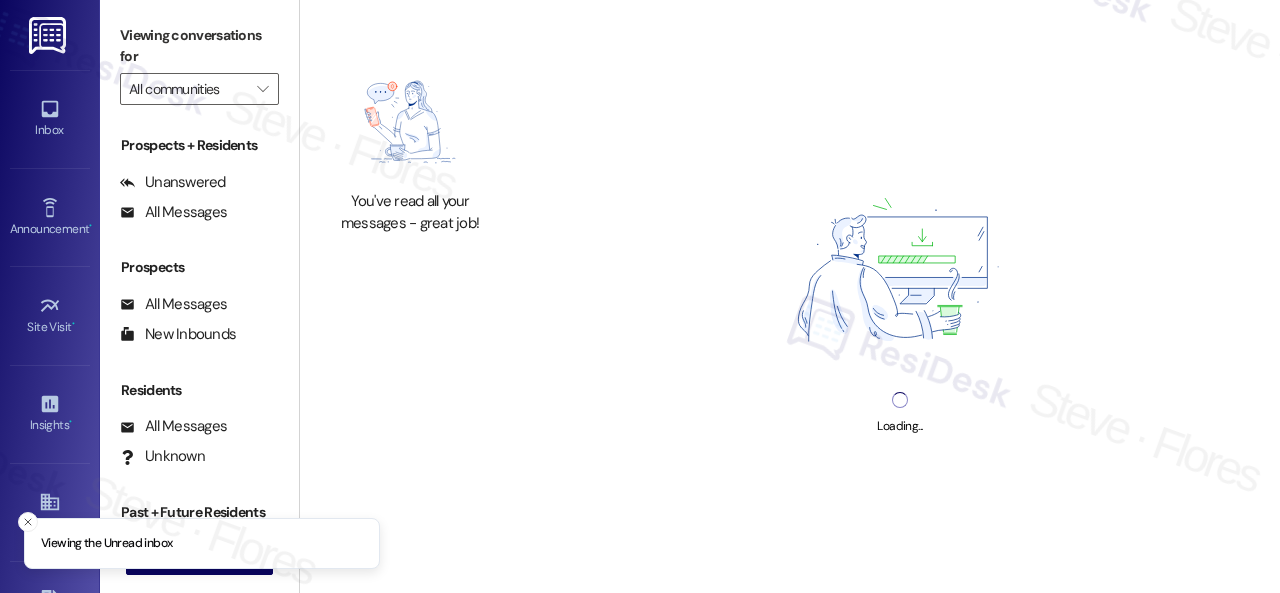 type on "Halston Paces Crossing" 